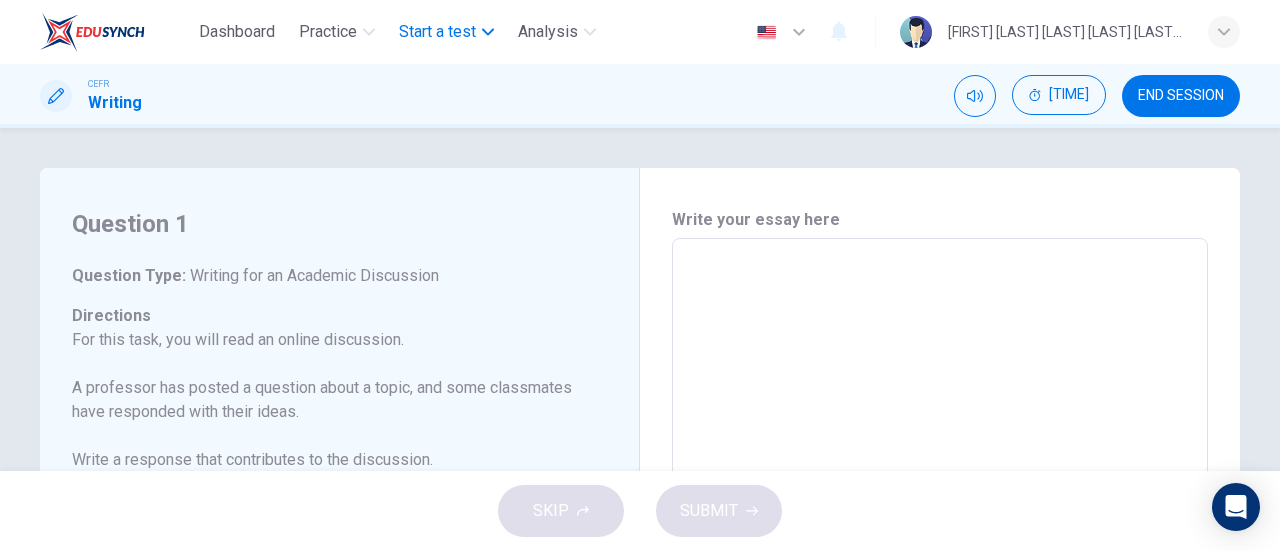 scroll, scrollTop: 0, scrollLeft: 0, axis: both 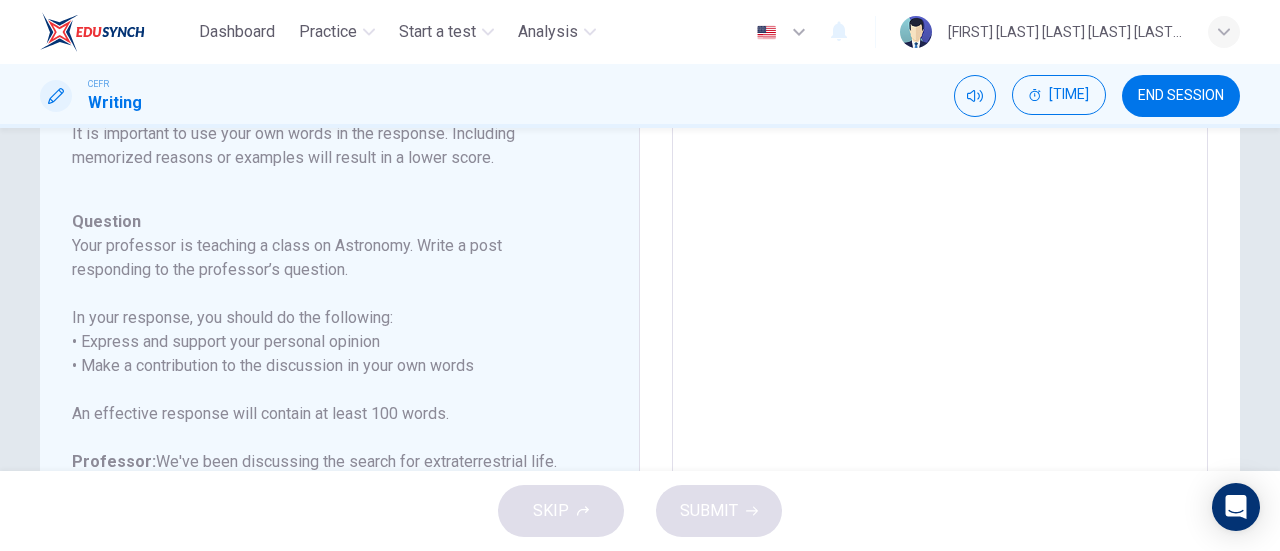 click on "END SESSION" at bounding box center (1181, 96) 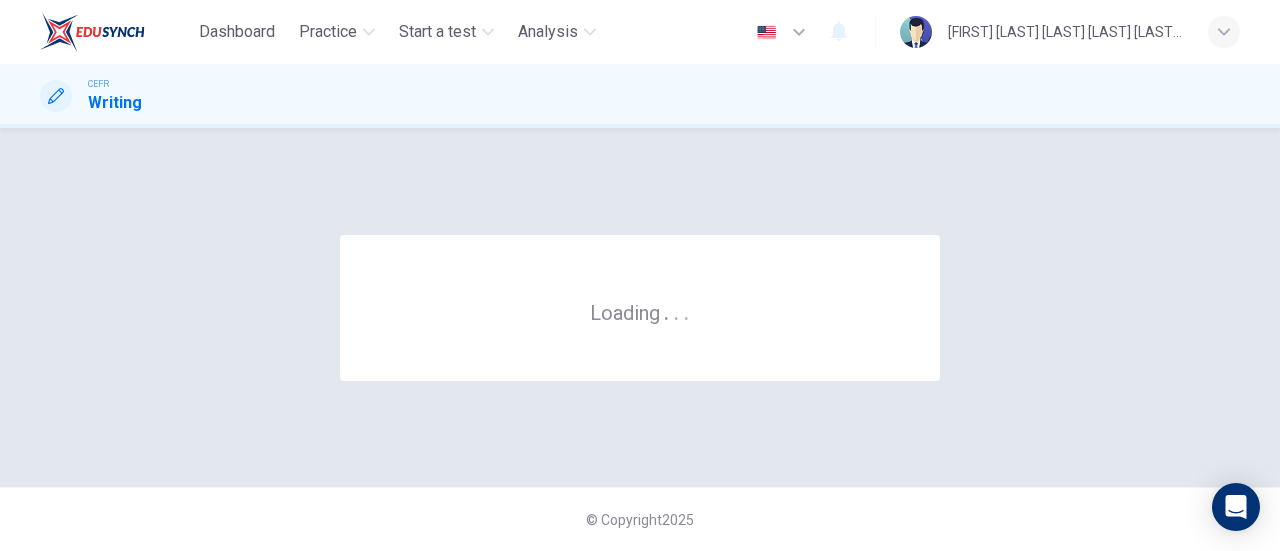 scroll, scrollTop: 0, scrollLeft: 0, axis: both 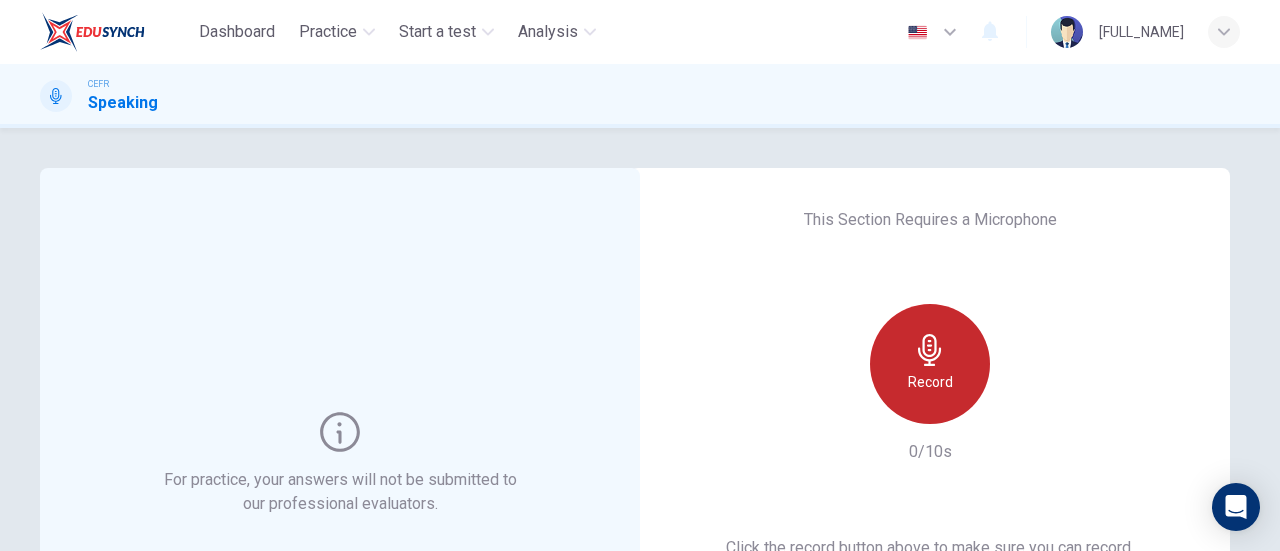 click on "Record" at bounding box center (930, 364) 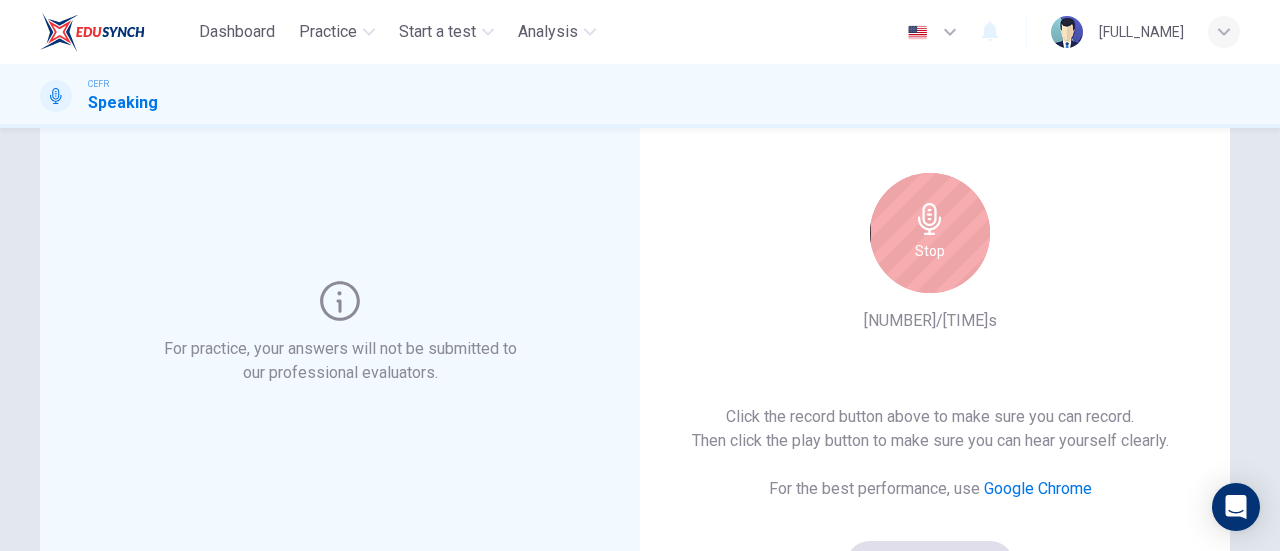 scroll, scrollTop: 100, scrollLeft: 0, axis: vertical 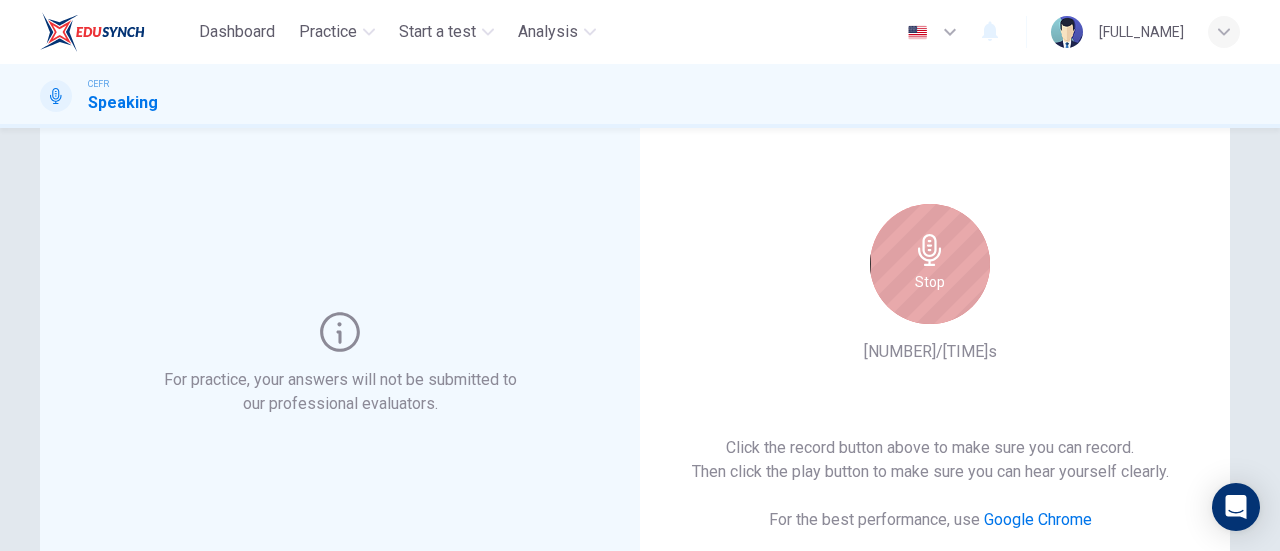 click on "Stop" at bounding box center (930, 282) 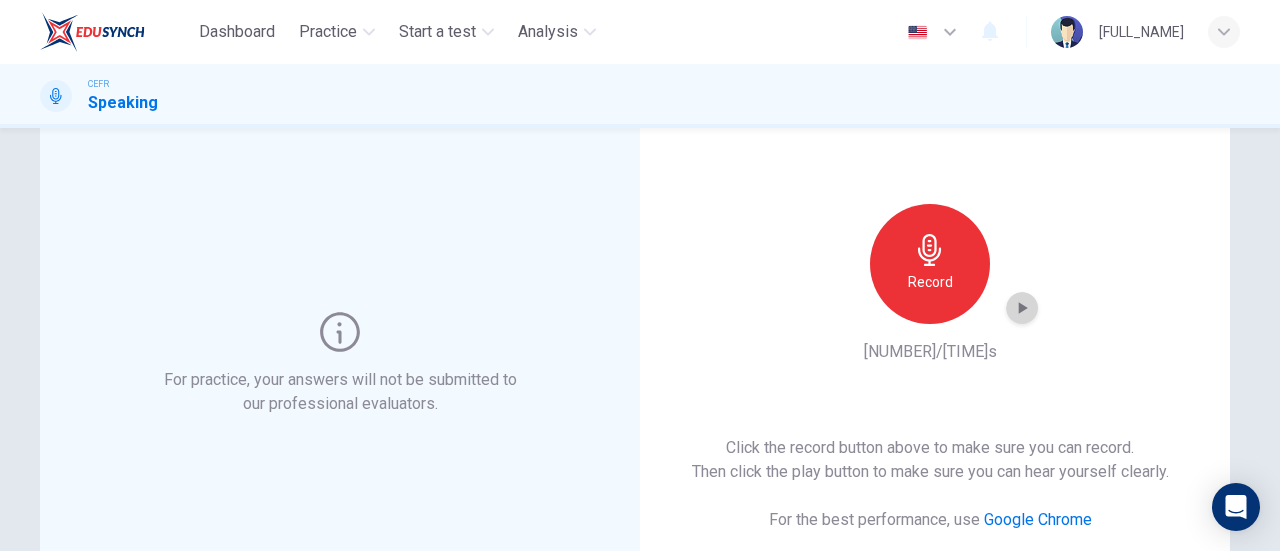 click at bounding box center (1022, 308) 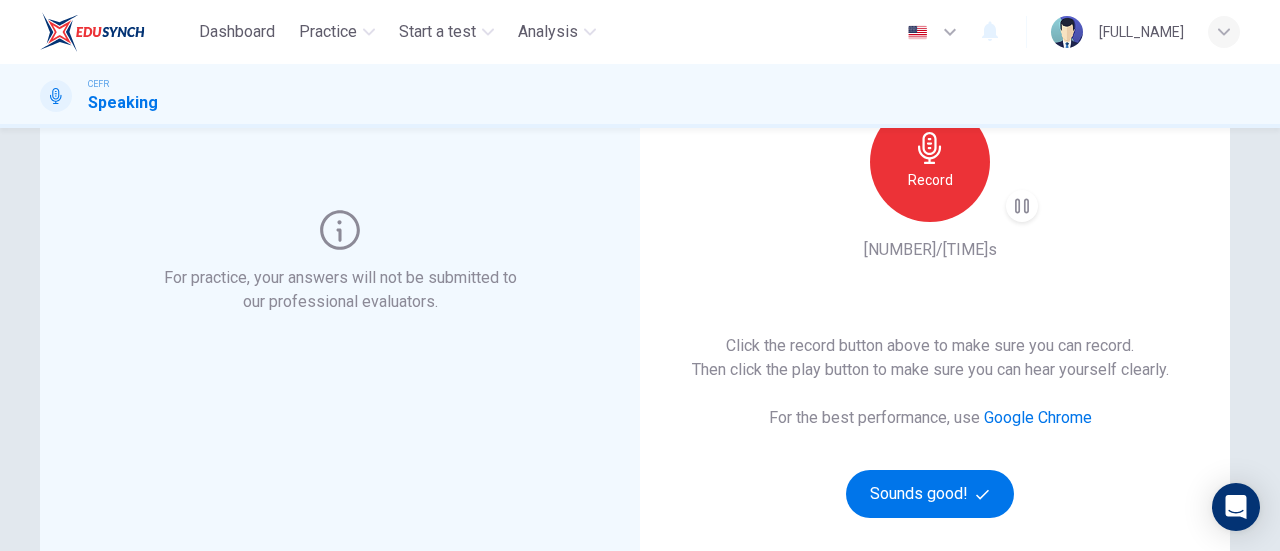 scroll, scrollTop: 300, scrollLeft: 0, axis: vertical 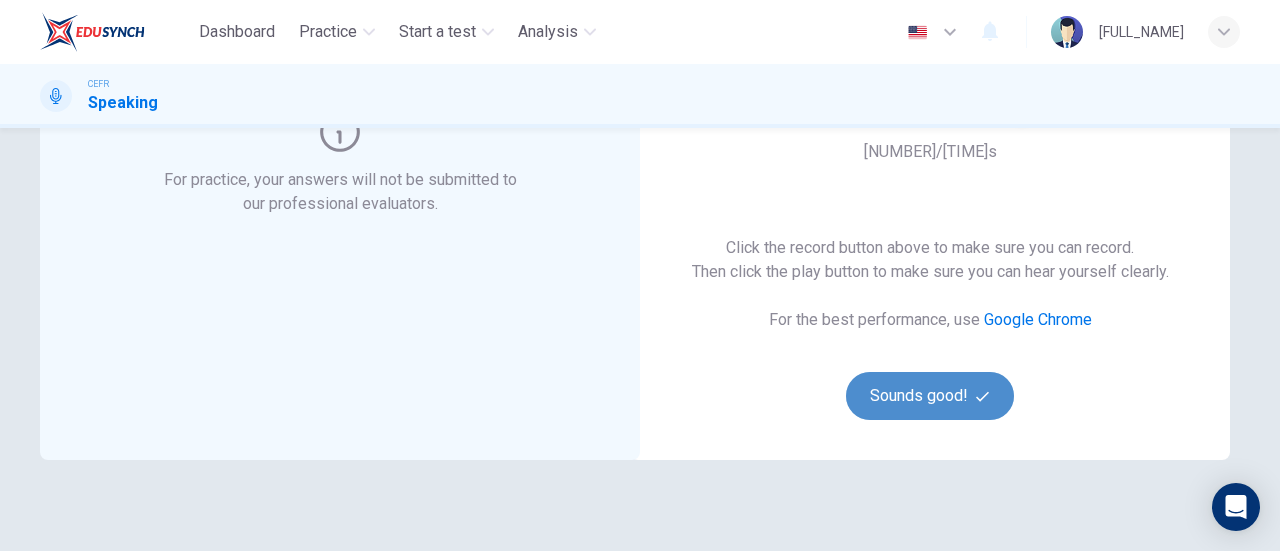 click on "Sounds good!" at bounding box center [930, 396] 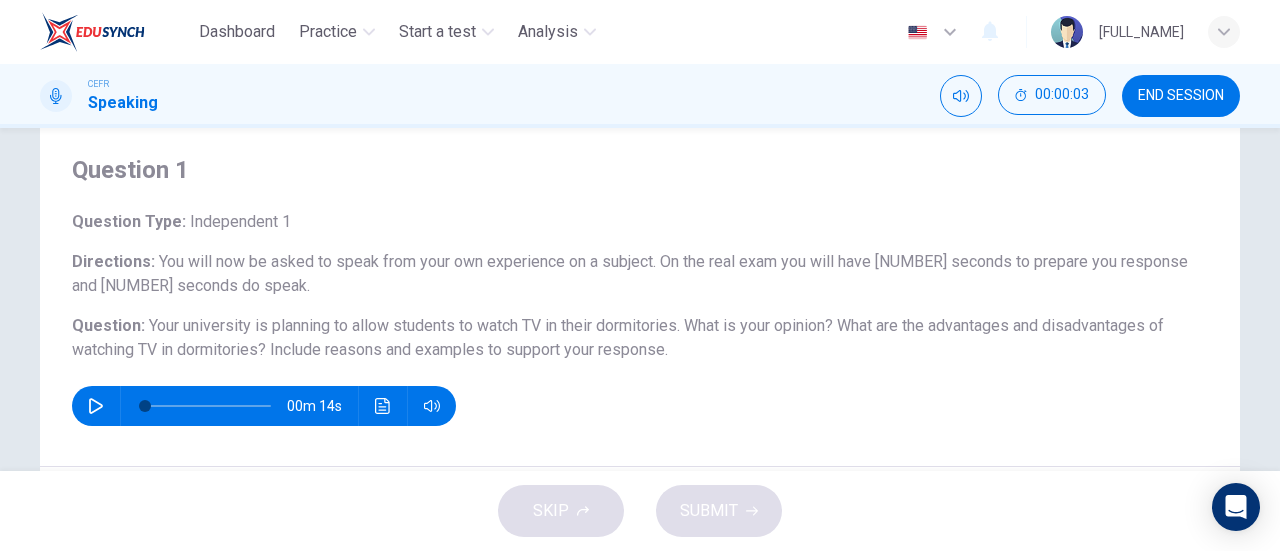 scroll, scrollTop: 100, scrollLeft: 0, axis: vertical 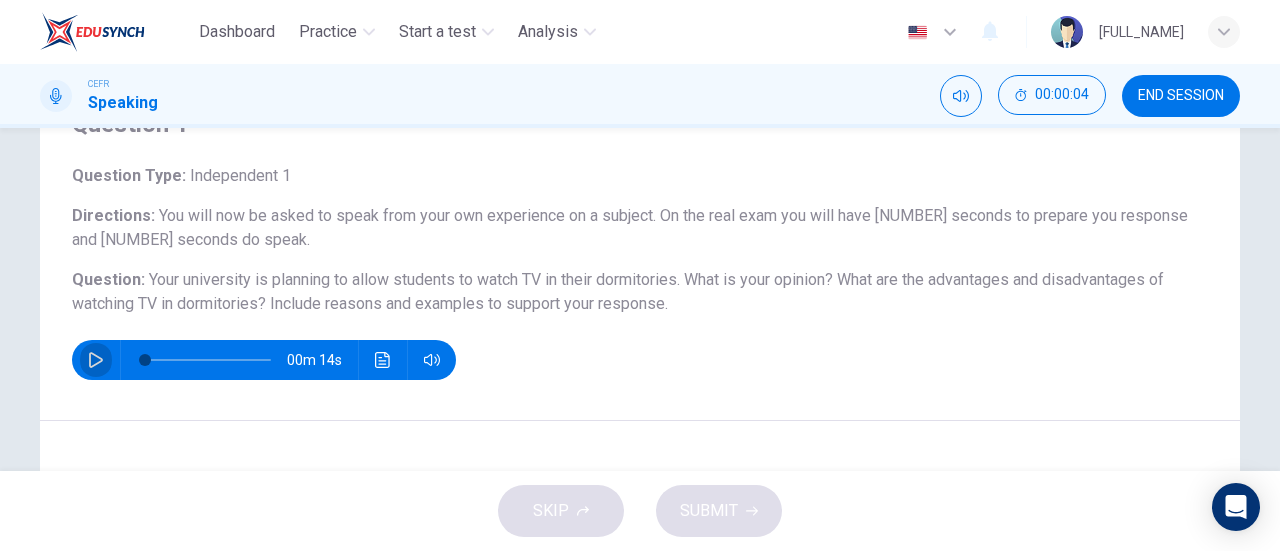 click at bounding box center (96, 360) 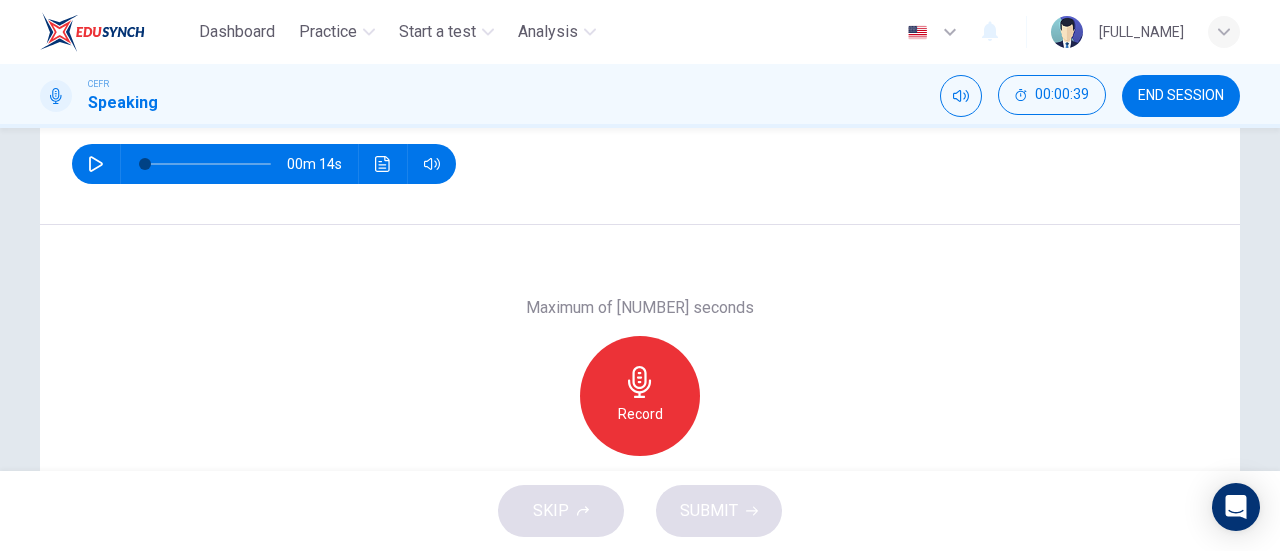 scroll, scrollTop: 303, scrollLeft: 0, axis: vertical 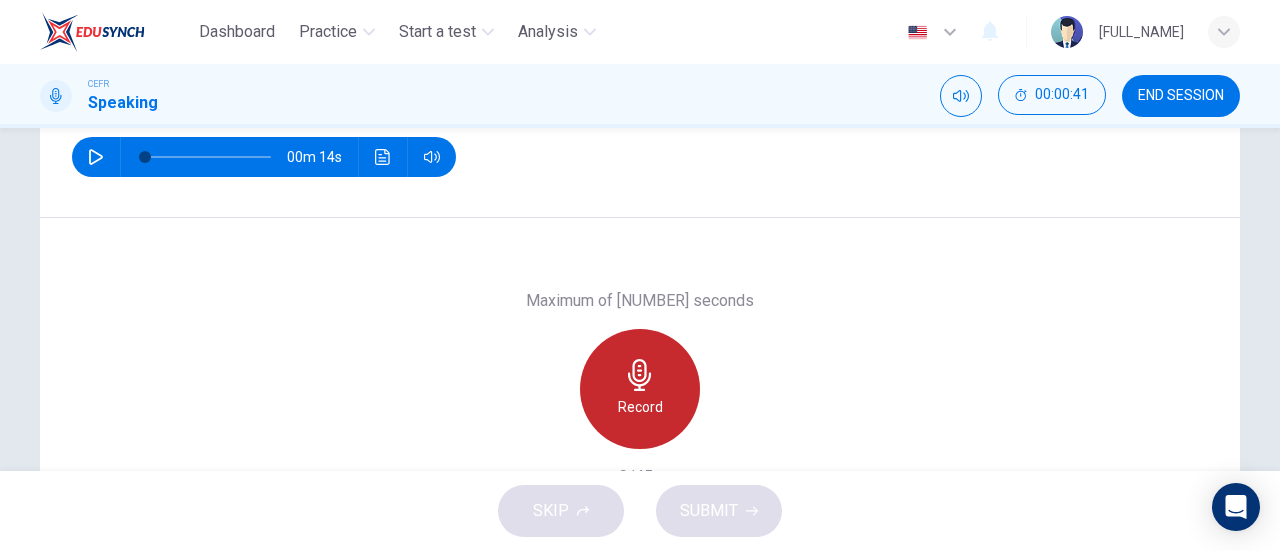 click on "Record" at bounding box center (640, 389) 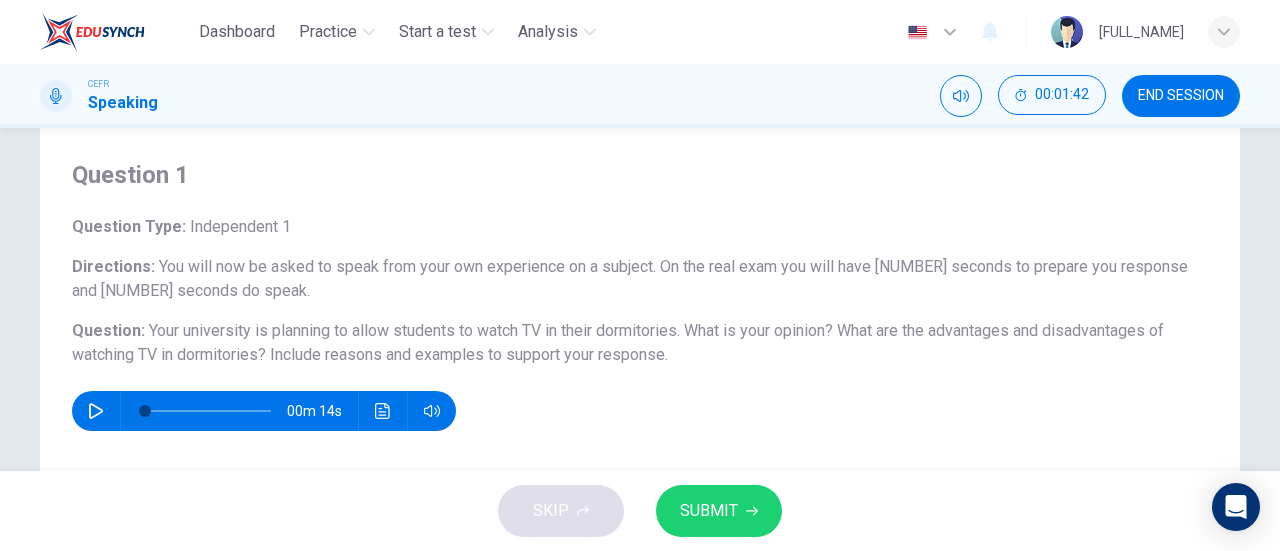 scroll, scrollTop: 83, scrollLeft: 0, axis: vertical 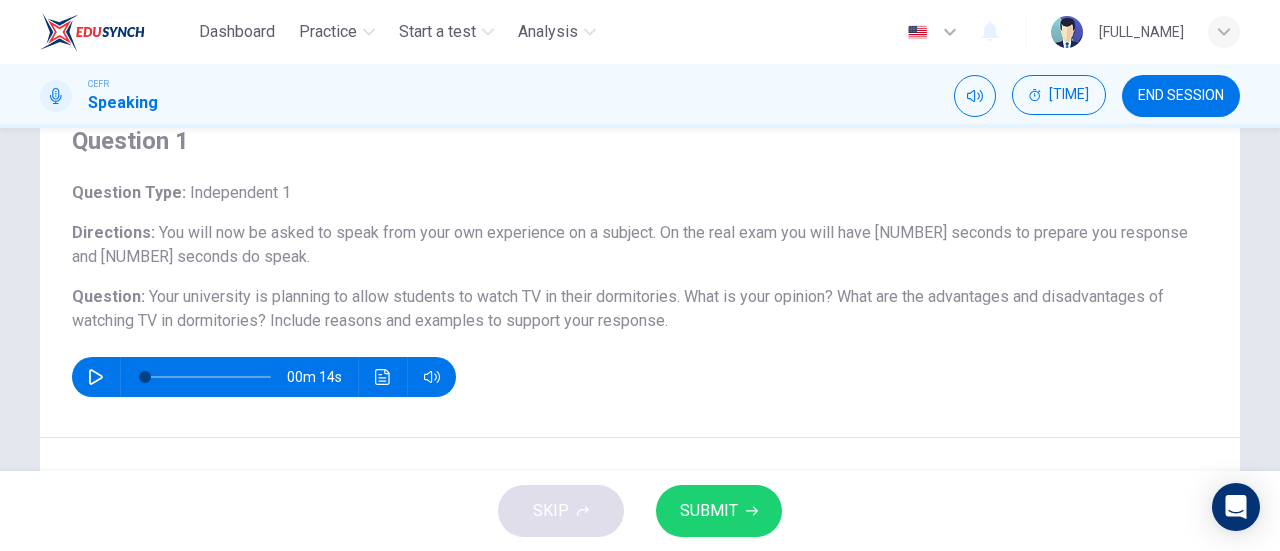 type 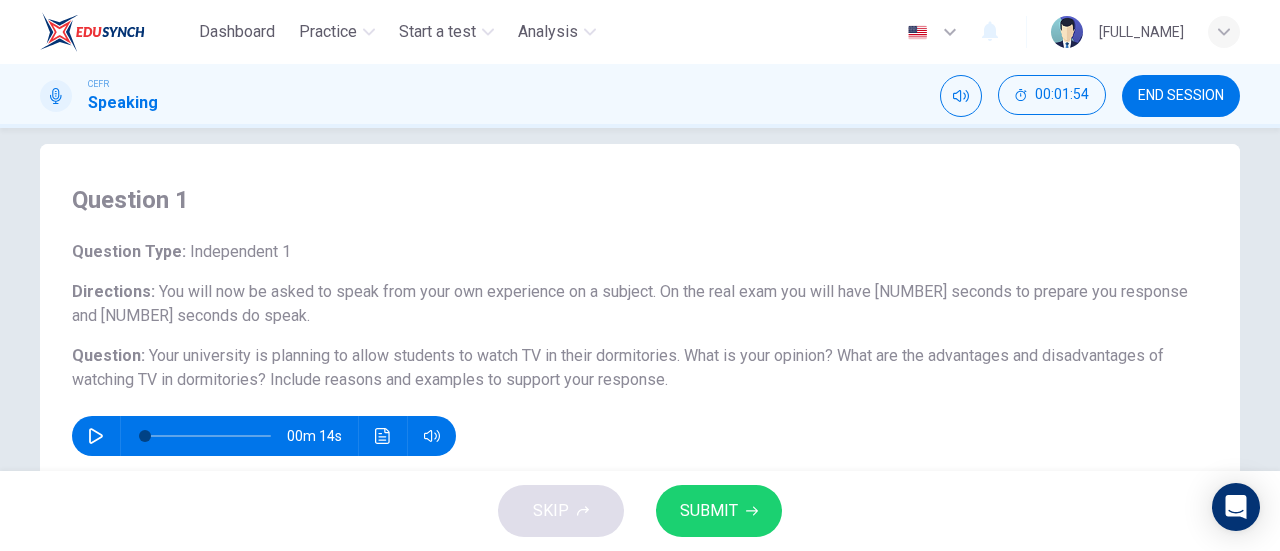 scroll, scrollTop: 0, scrollLeft: 0, axis: both 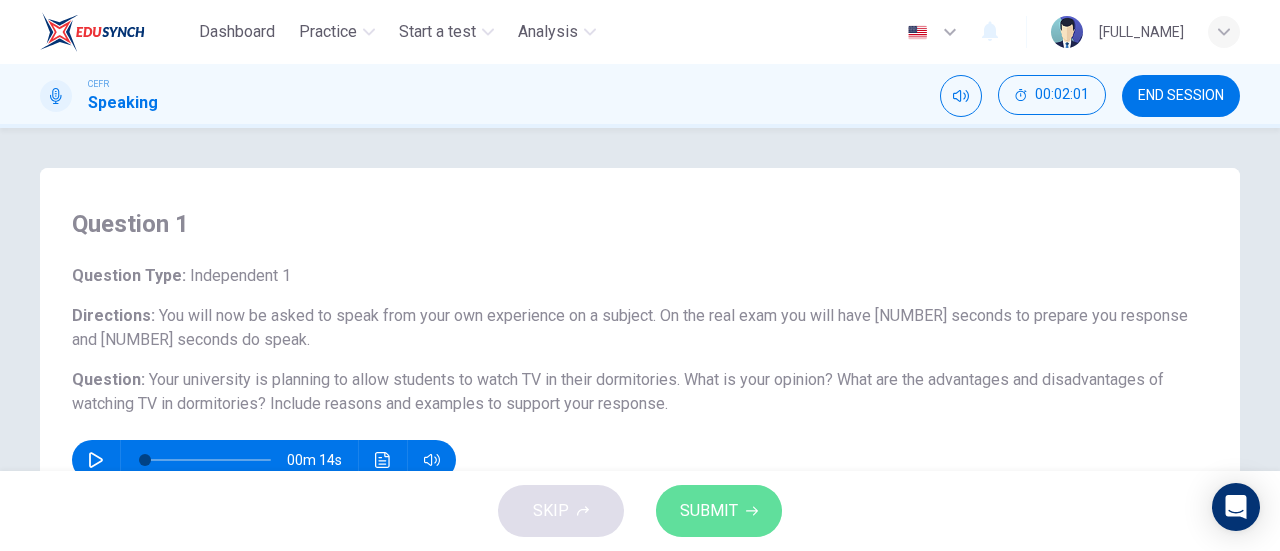 click on "SUBMIT" at bounding box center (709, 511) 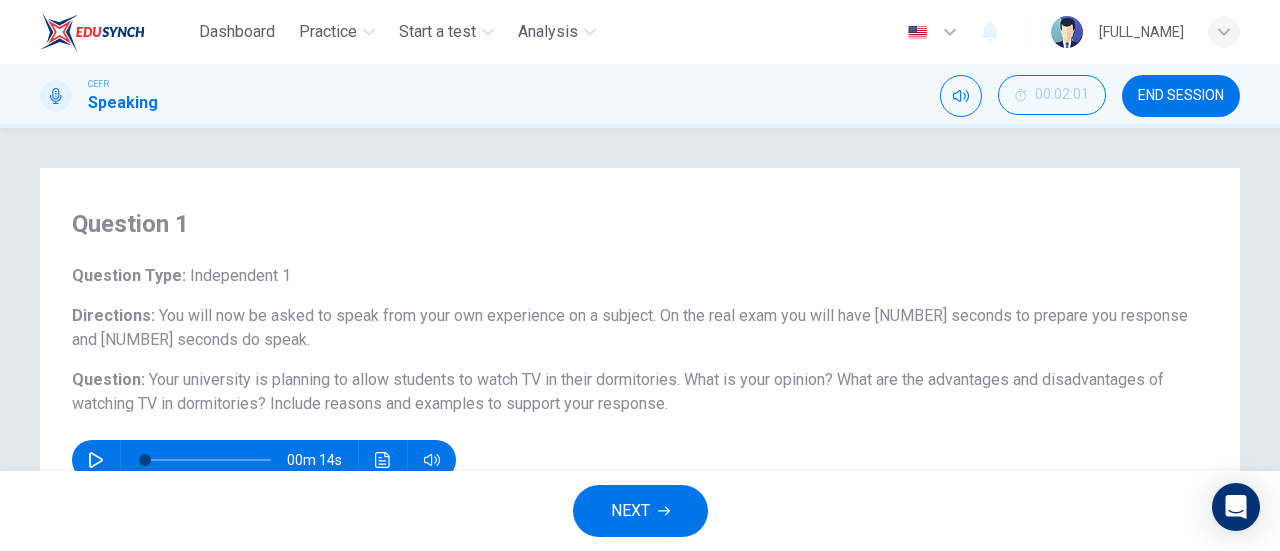 scroll, scrollTop: 400, scrollLeft: 0, axis: vertical 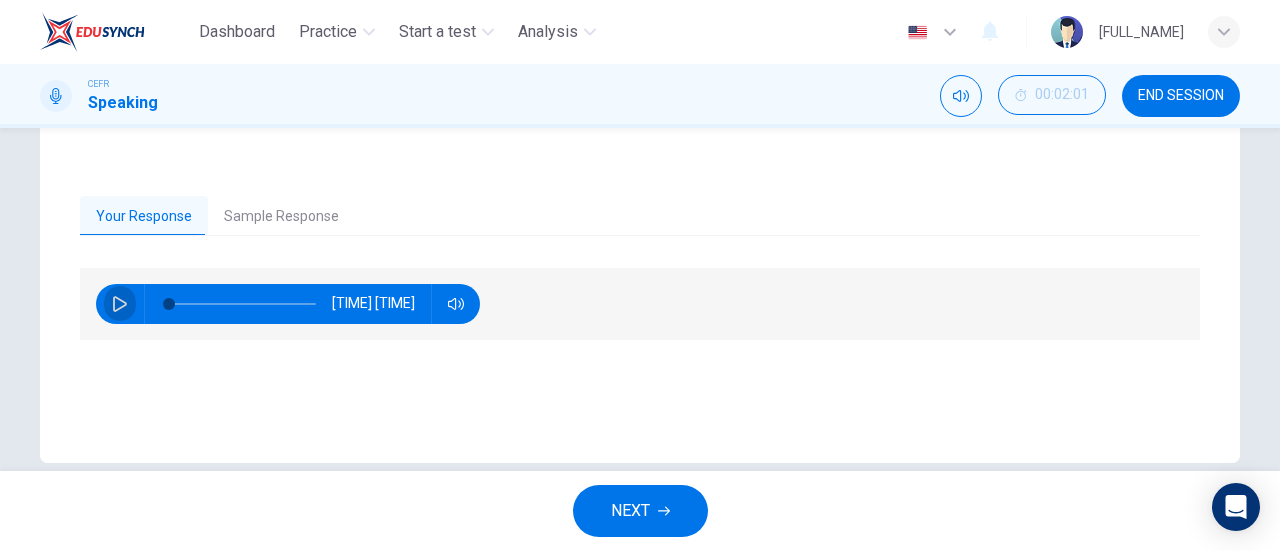 click at bounding box center (120, 304) 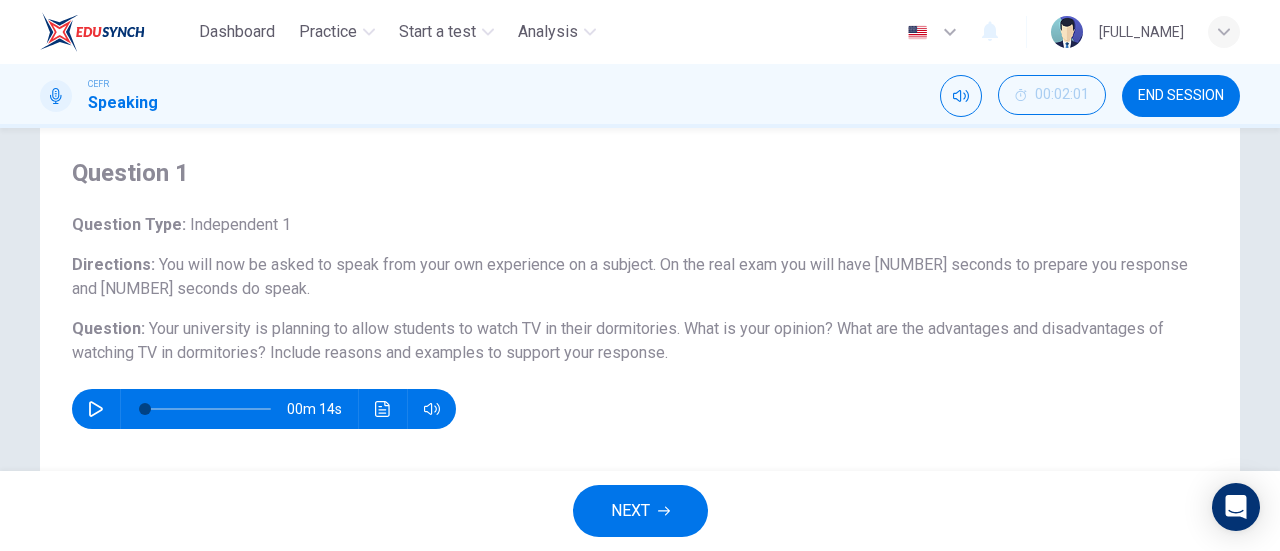 scroll, scrollTop: 0, scrollLeft: 0, axis: both 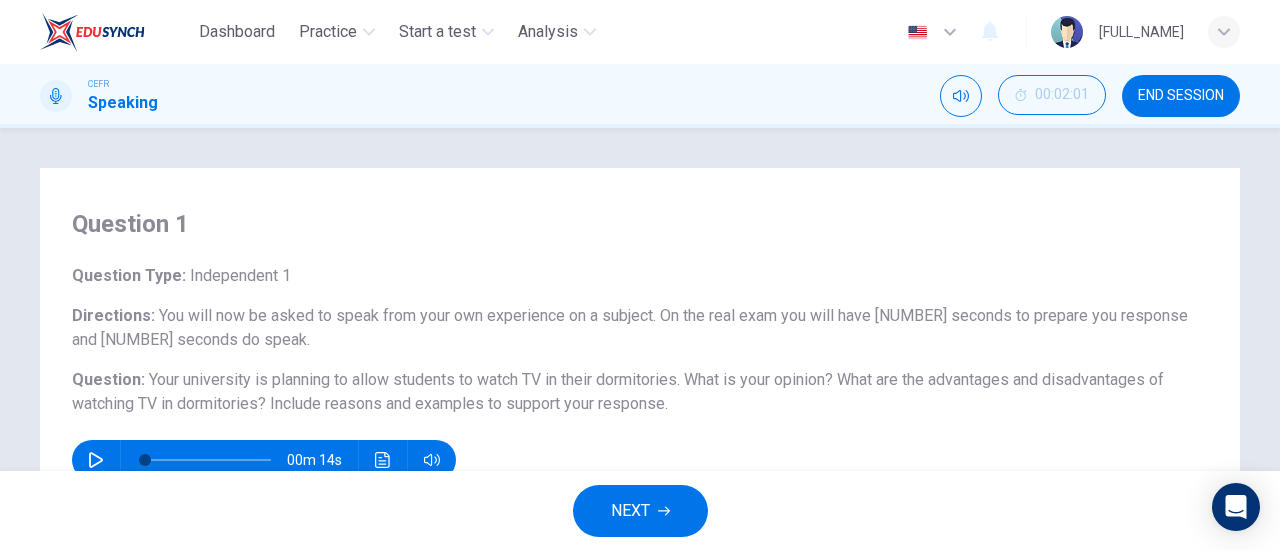 click on "NEXT" at bounding box center (640, 511) 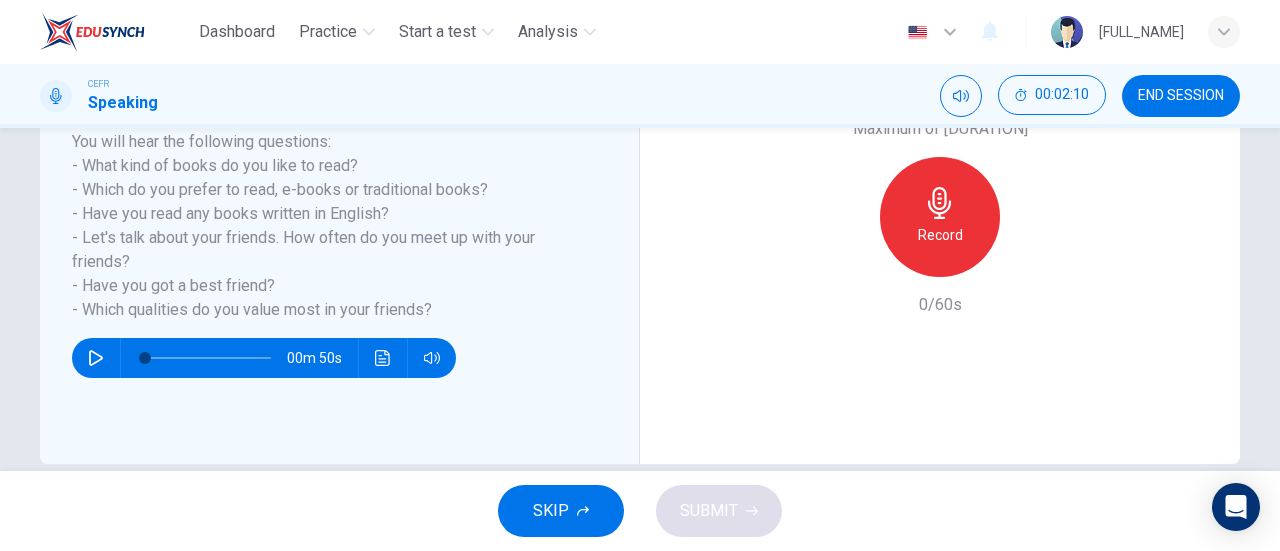scroll, scrollTop: 400, scrollLeft: 0, axis: vertical 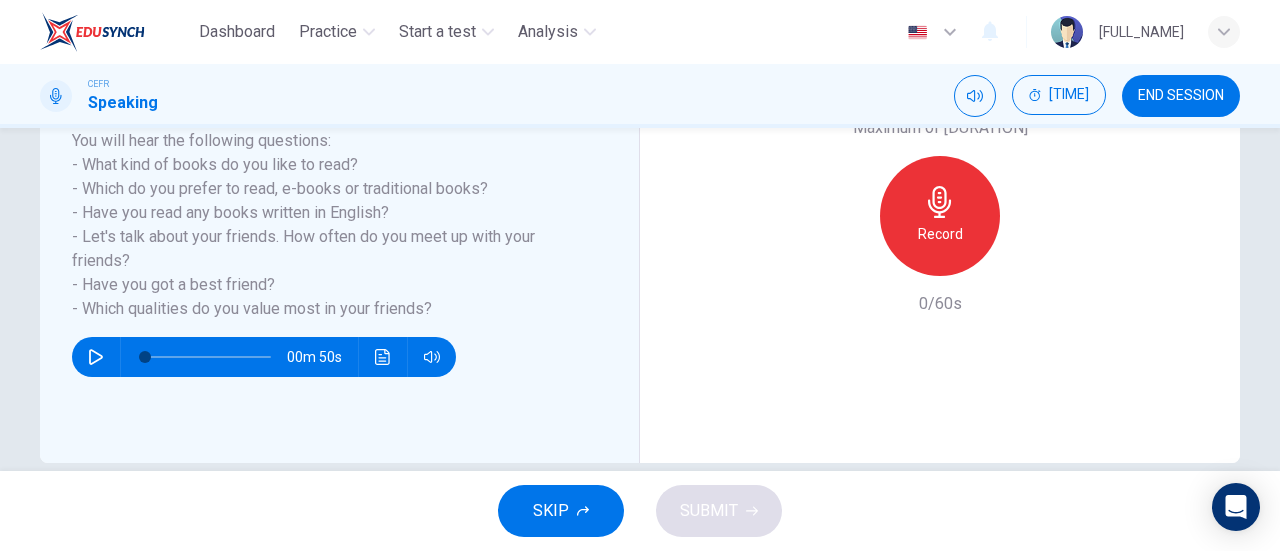 click at bounding box center [96, 357] 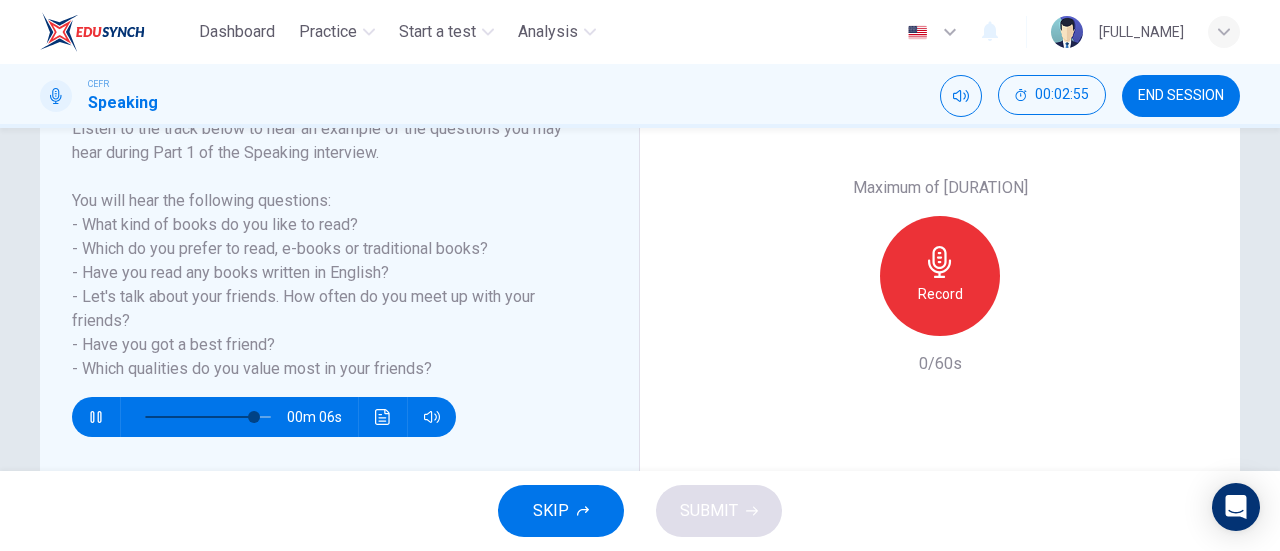 scroll, scrollTop: 341, scrollLeft: 0, axis: vertical 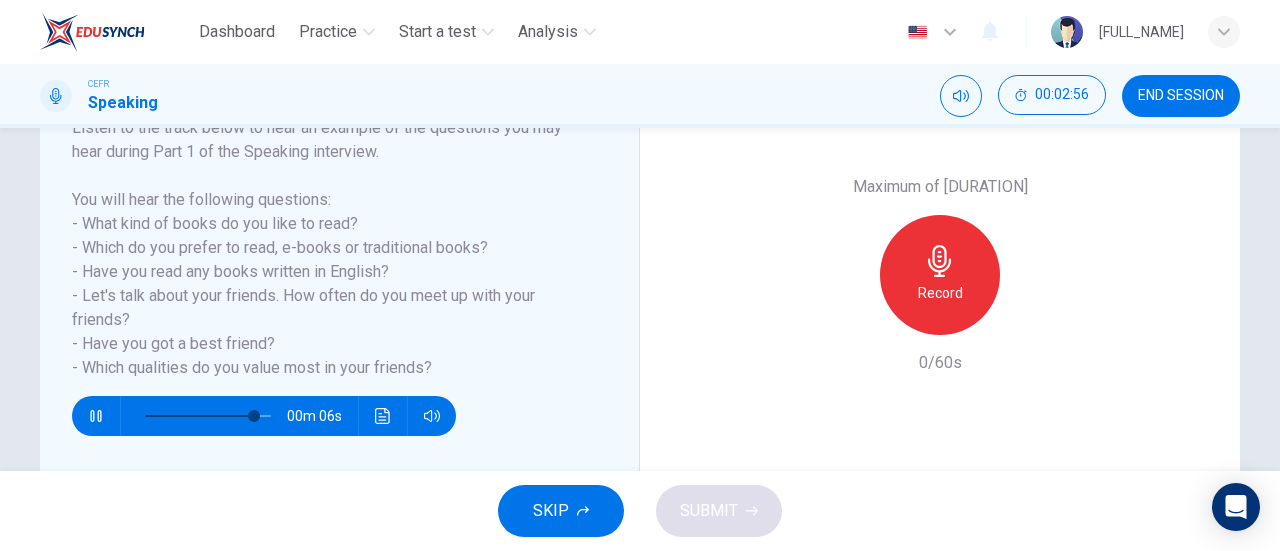 type 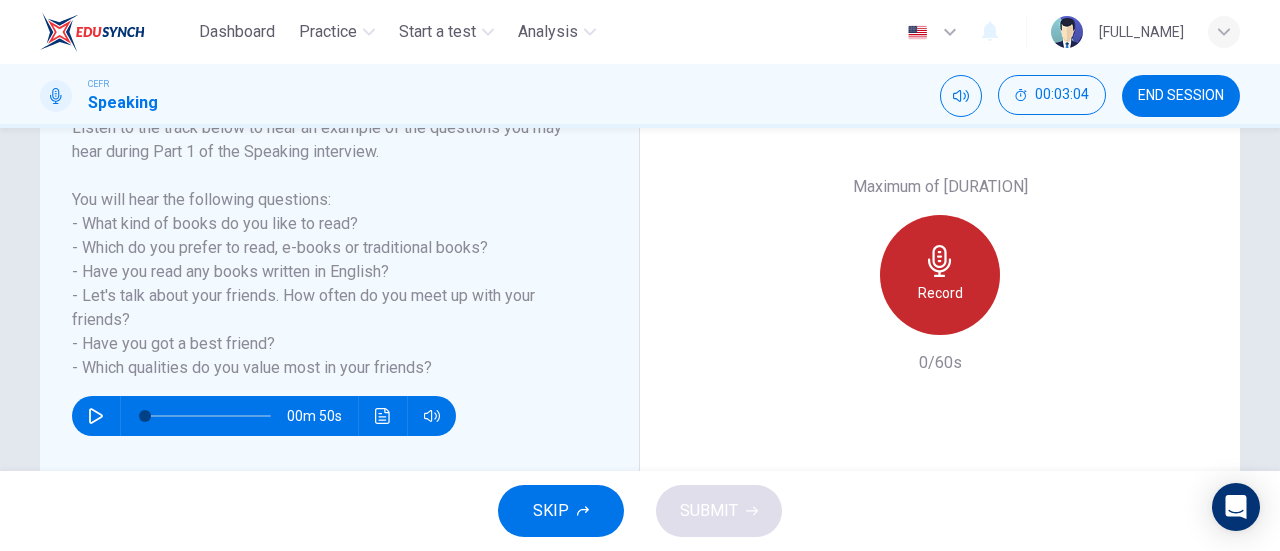 click at bounding box center (940, 261) 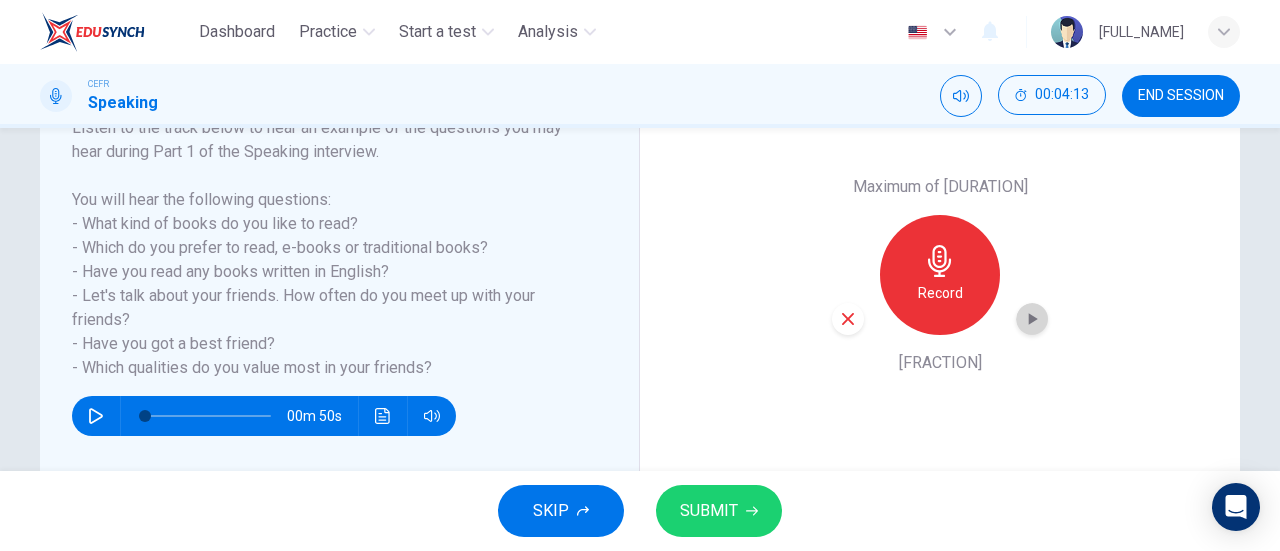 click at bounding box center (1032, 319) 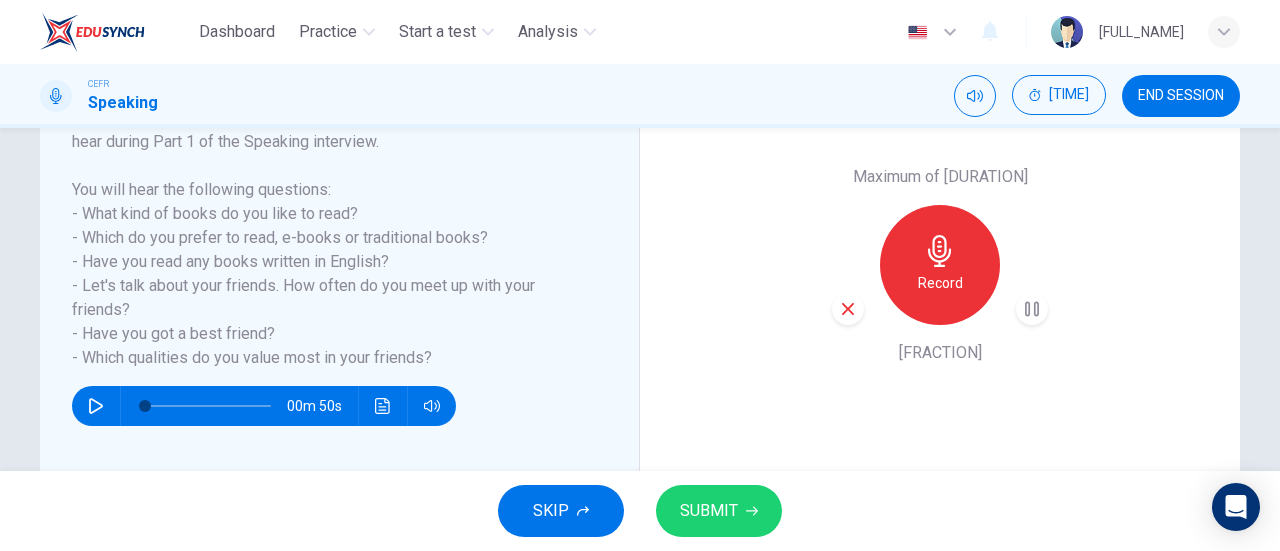 scroll, scrollTop: 354, scrollLeft: 0, axis: vertical 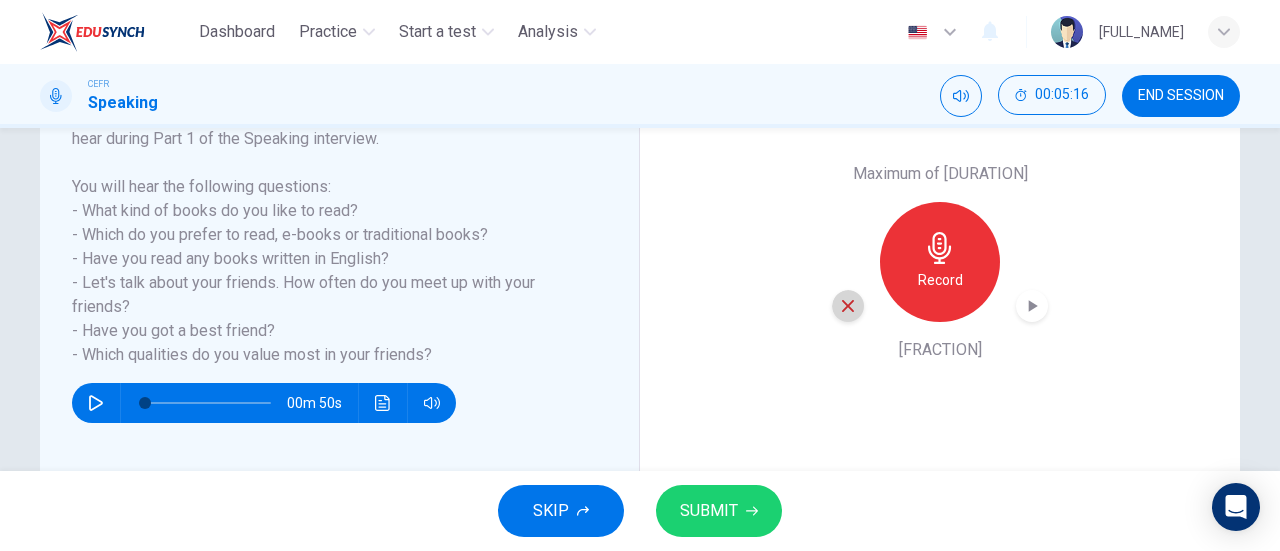 click at bounding box center (848, 306) 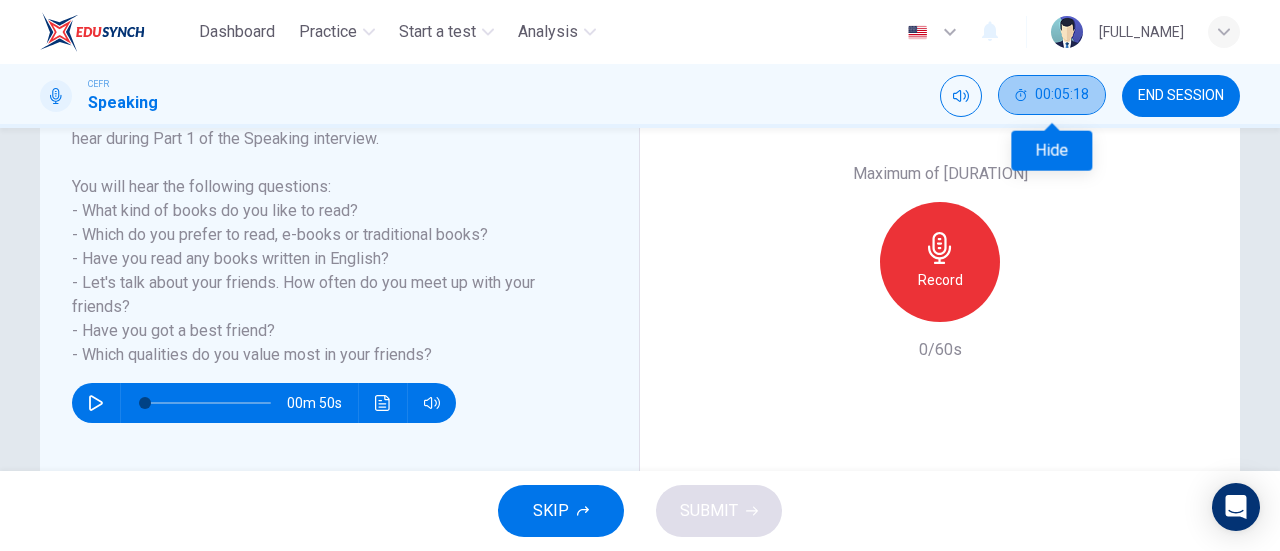 click on "00:05:18" at bounding box center [1062, 95] 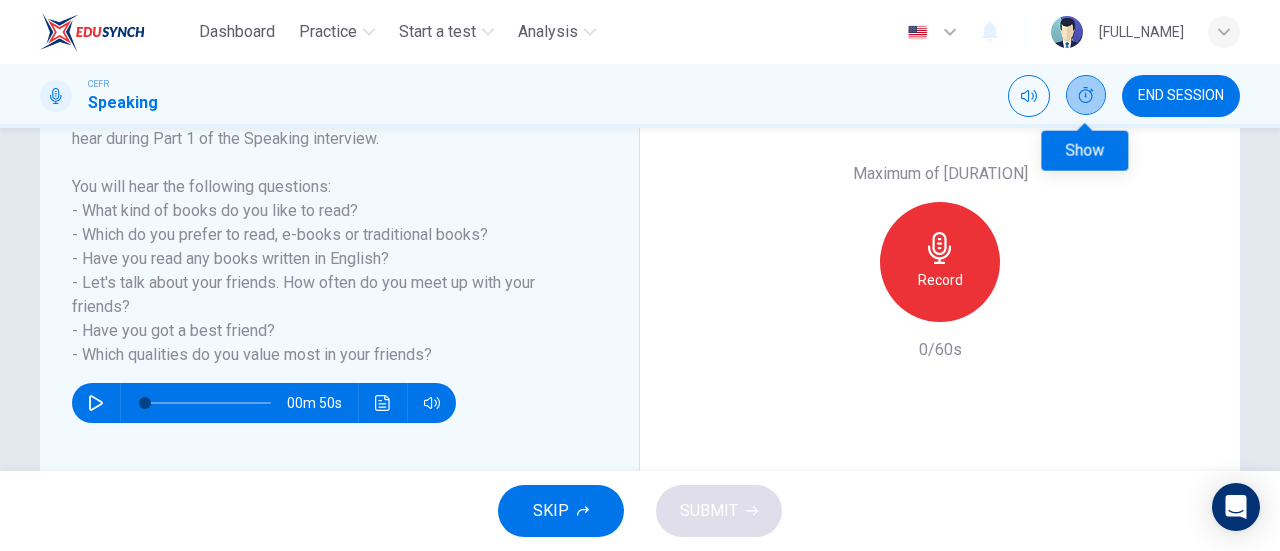 click at bounding box center [1086, 95] 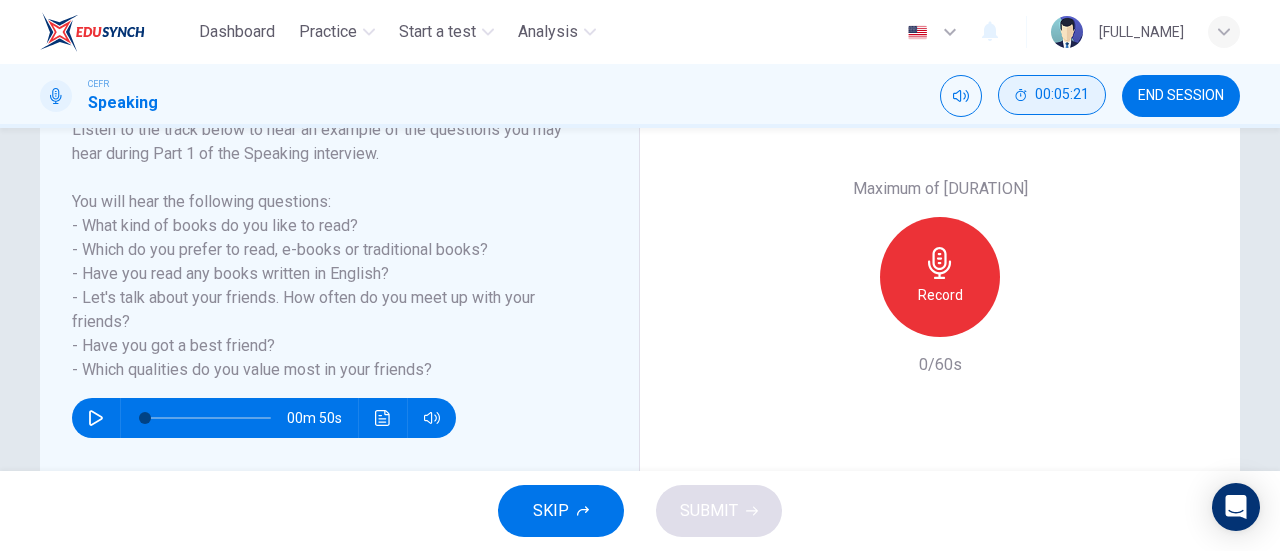 scroll, scrollTop: 332, scrollLeft: 0, axis: vertical 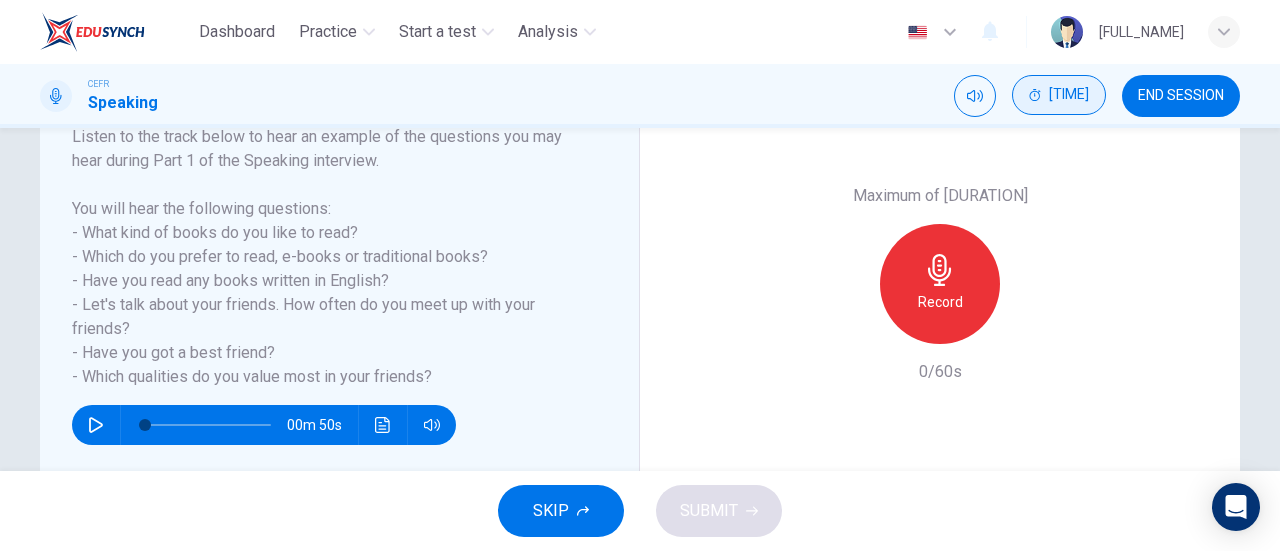 click at bounding box center [939, 270] 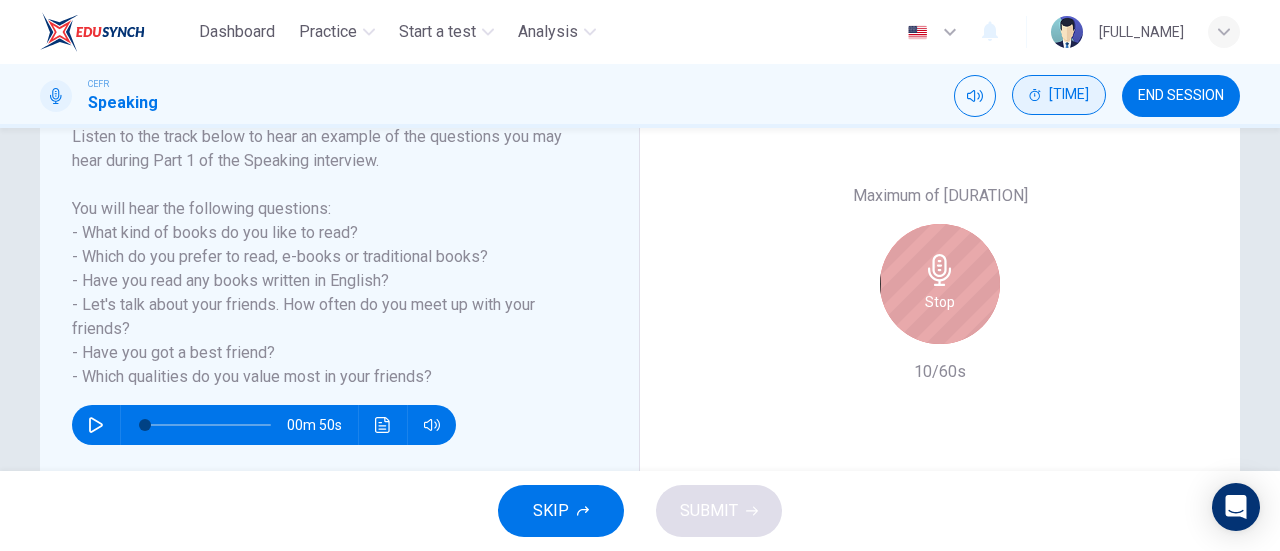 click at bounding box center (939, 270) 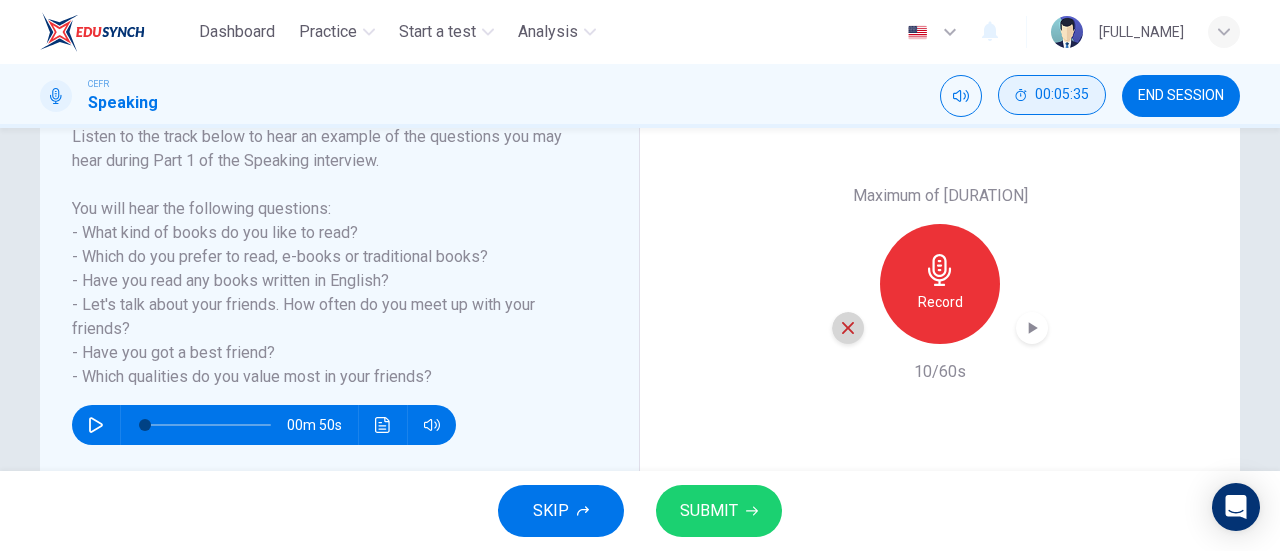 click at bounding box center (848, 328) 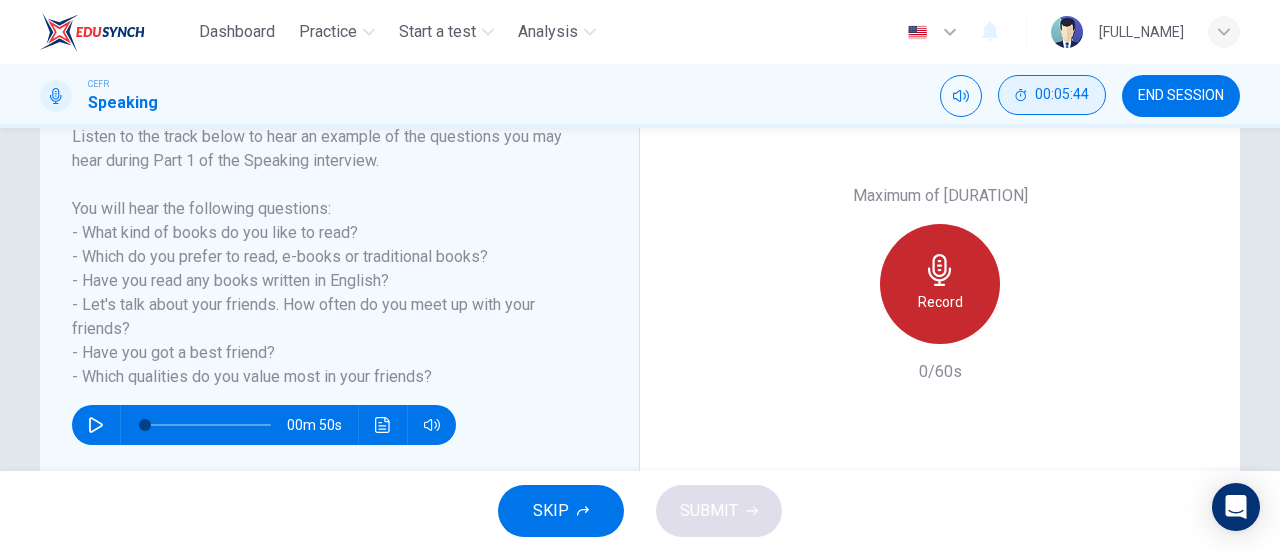 click on "Record" at bounding box center [940, 302] 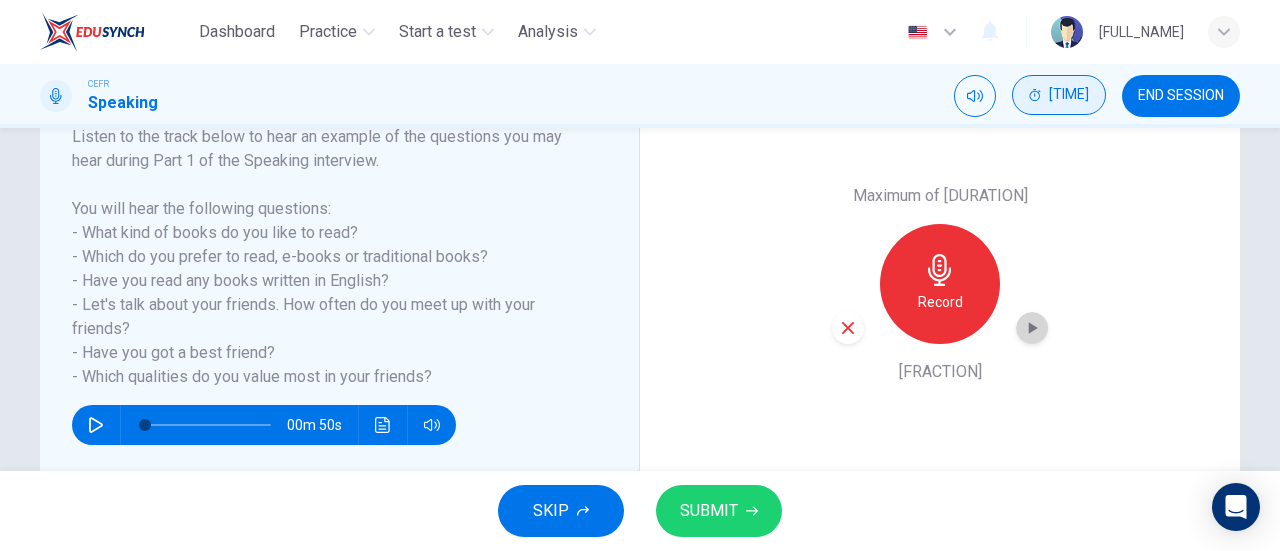 click at bounding box center (1032, 328) 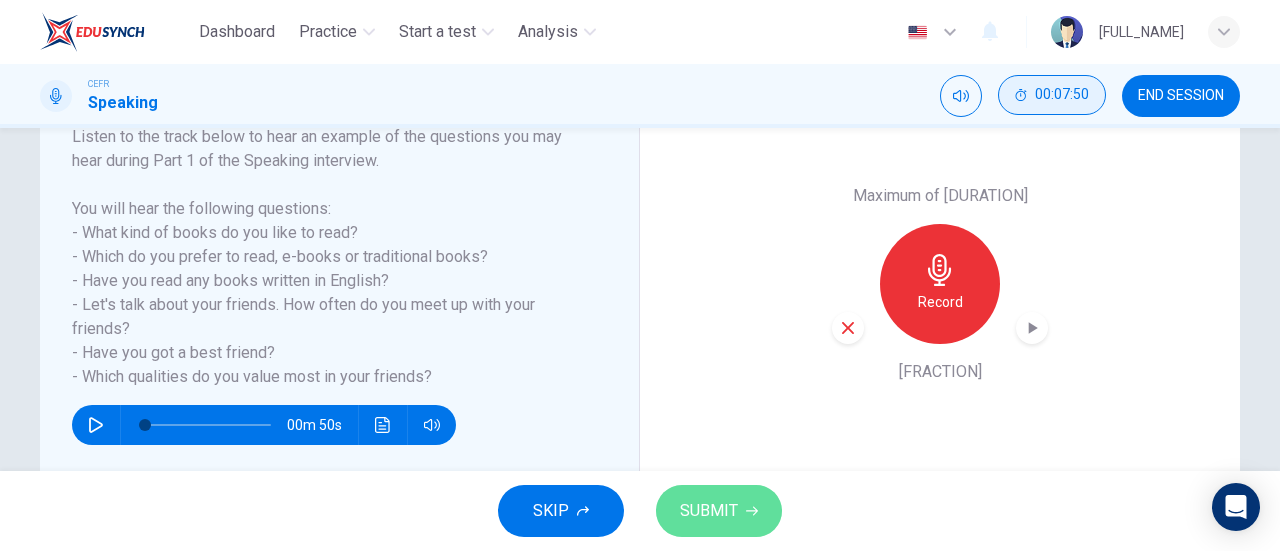 click on "SUBMIT" at bounding box center (709, 511) 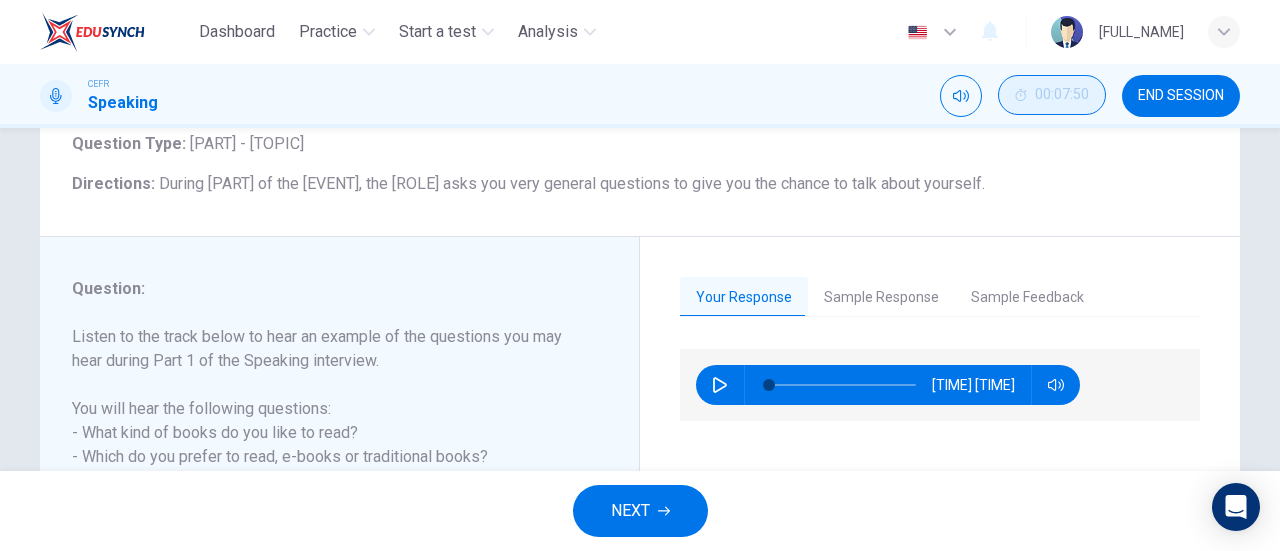 scroll, scrollTop: 232, scrollLeft: 0, axis: vertical 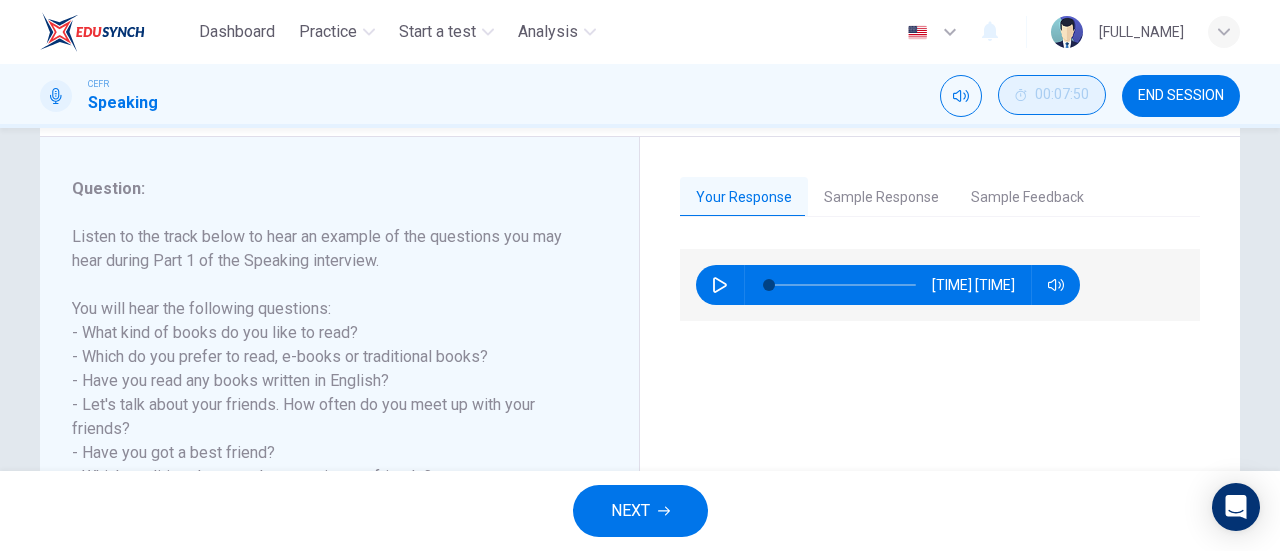 click on "Sample Feedback" at bounding box center [1027, 198] 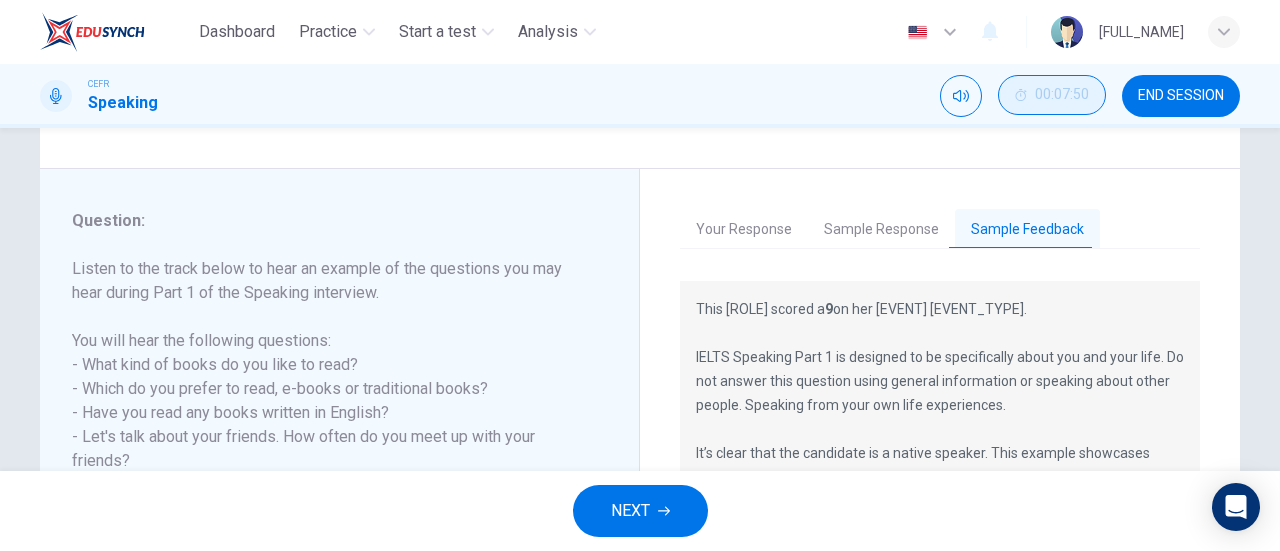 scroll, scrollTop: 232, scrollLeft: 0, axis: vertical 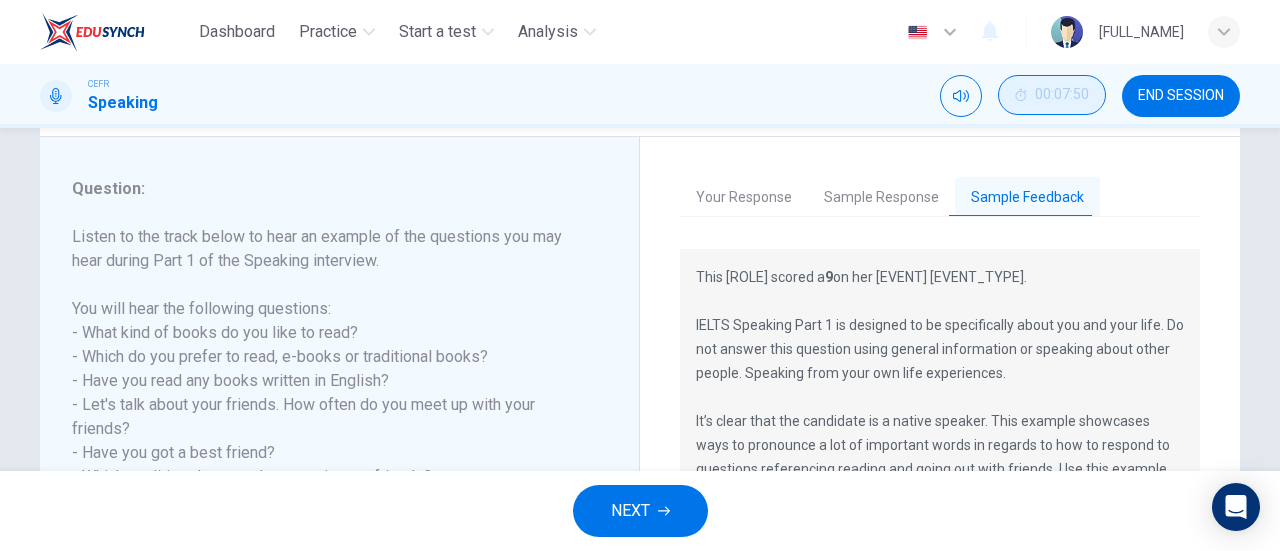 click on "Sample Response" at bounding box center (881, 198) 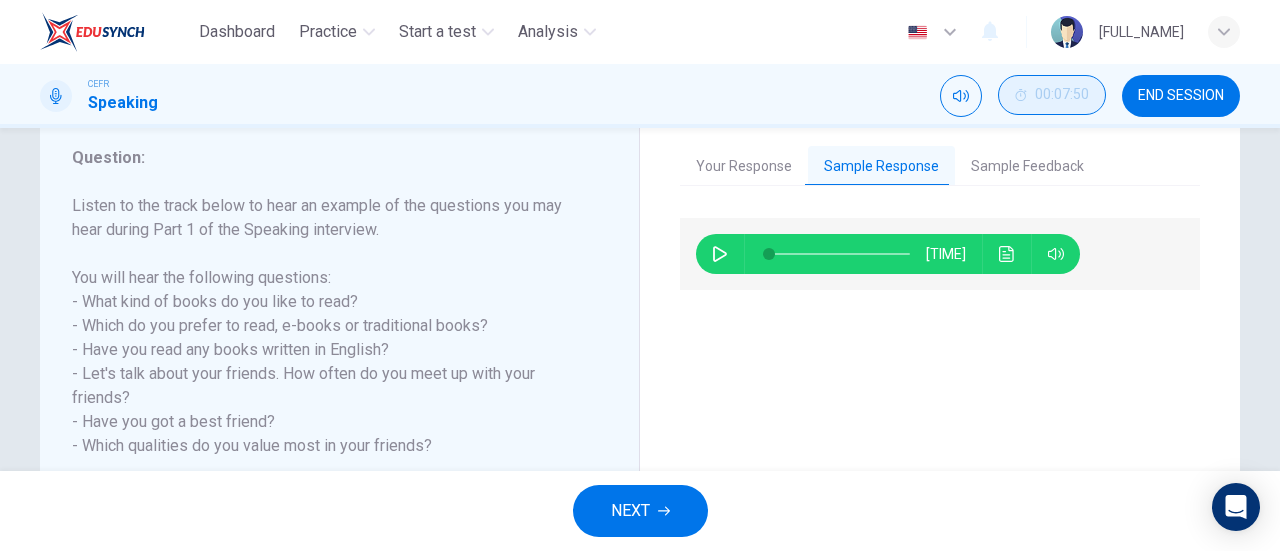 scroll, scrollTop: 232, scrollLeft: 0, axis: vertical 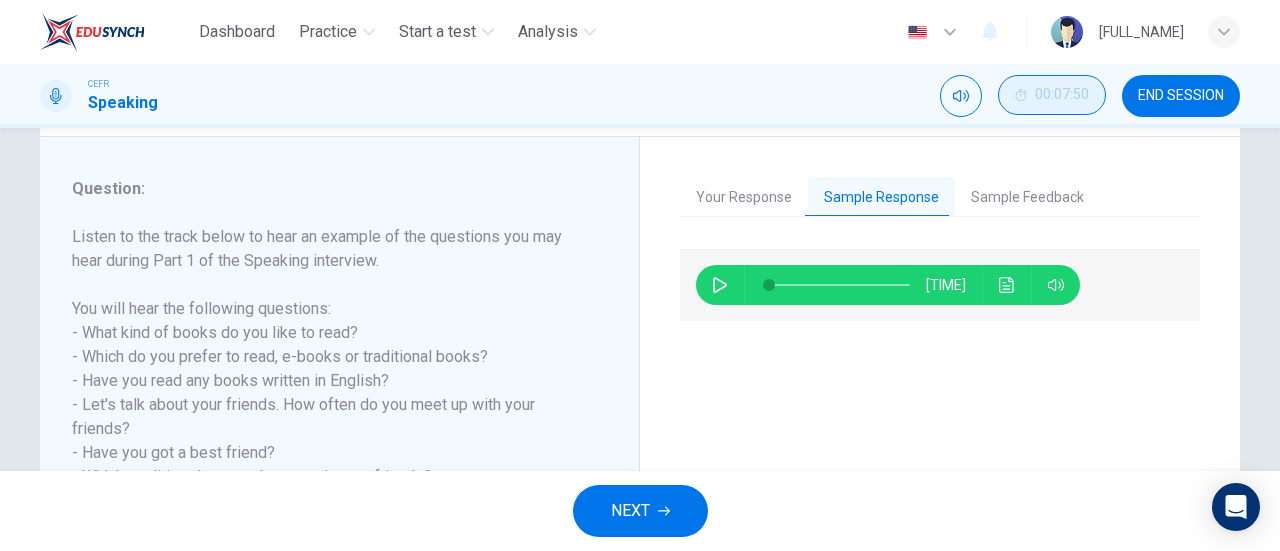 click at bounding box center [720, 285] 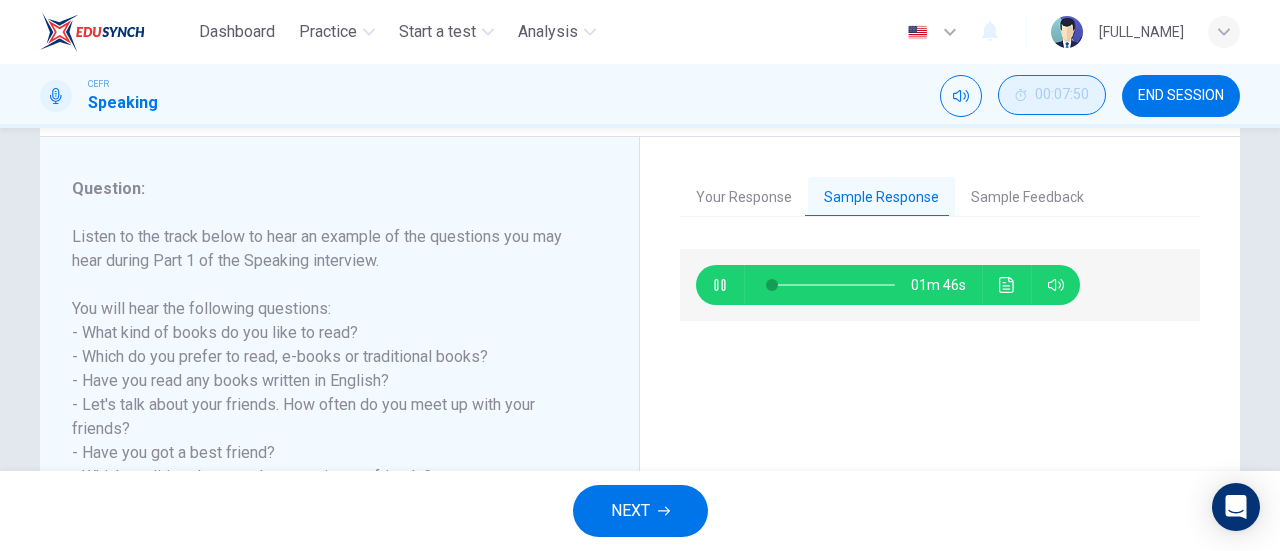 scroll, scrollTop: 332, scrollLeft: 0, axis: vertical 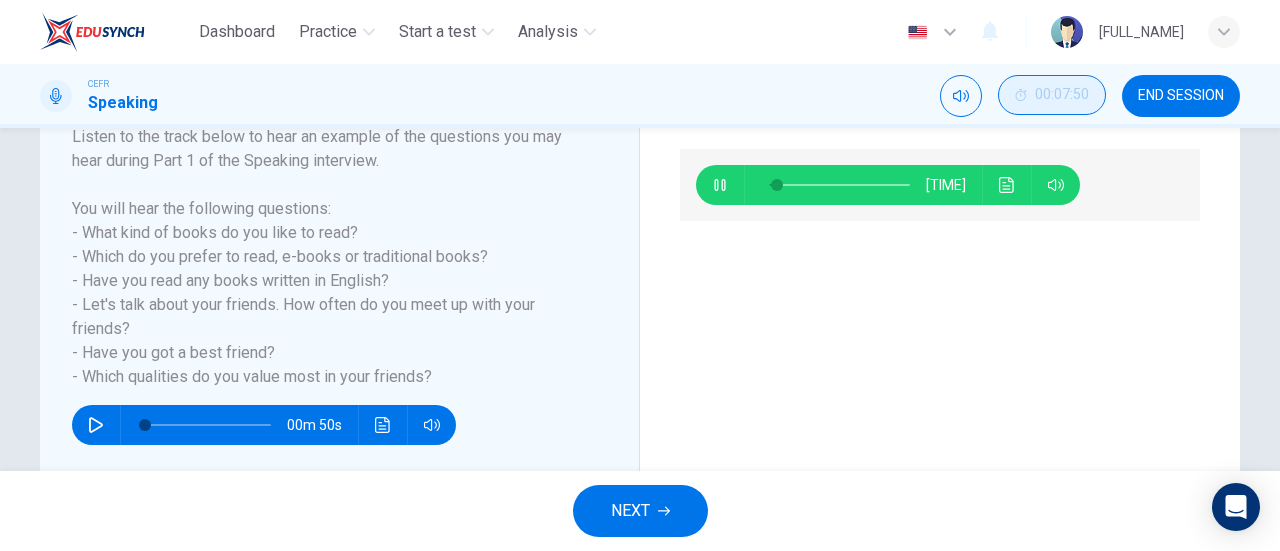 click at bounding box center [839, 185] 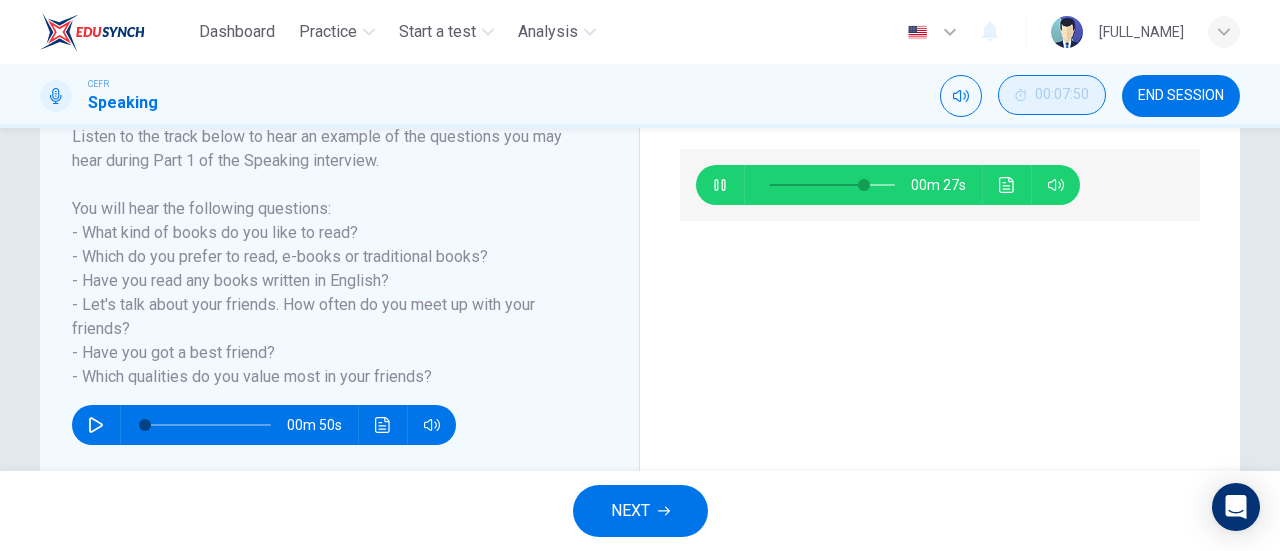 click at bounding box center (832, 185) 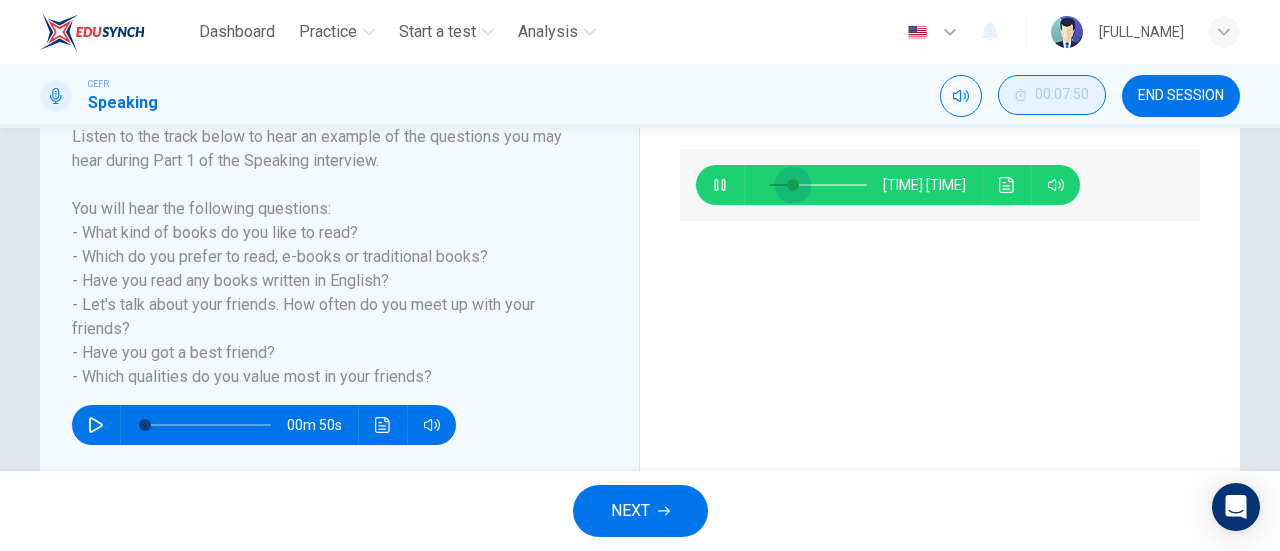 click at bounding box center (818, 185) 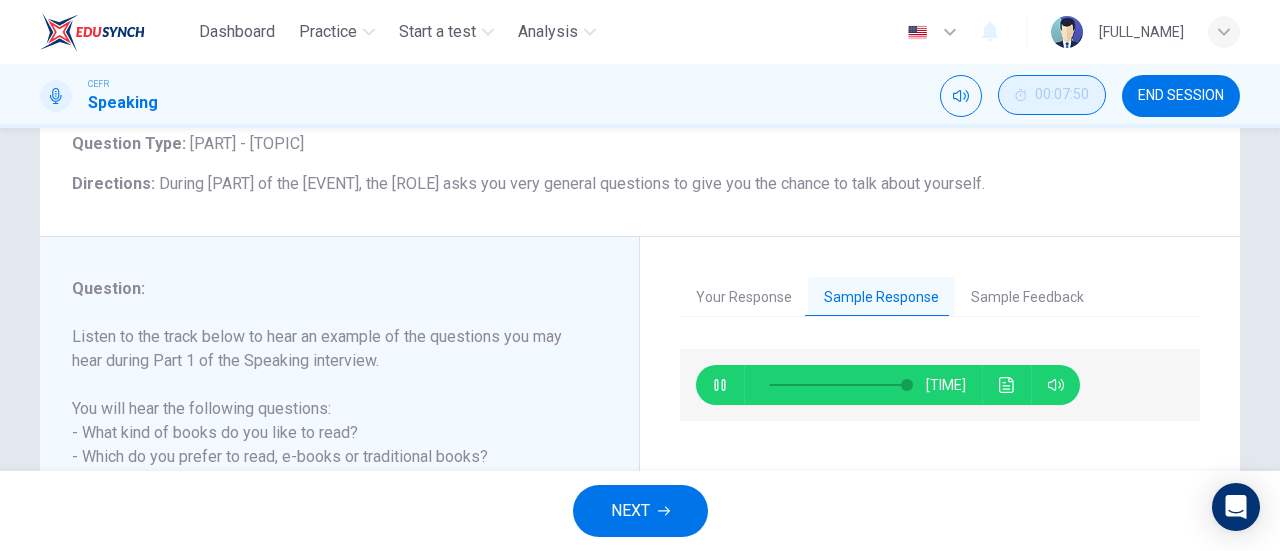 scroll, scrollTop: 232, scrollLeft: 0, axis: vertical 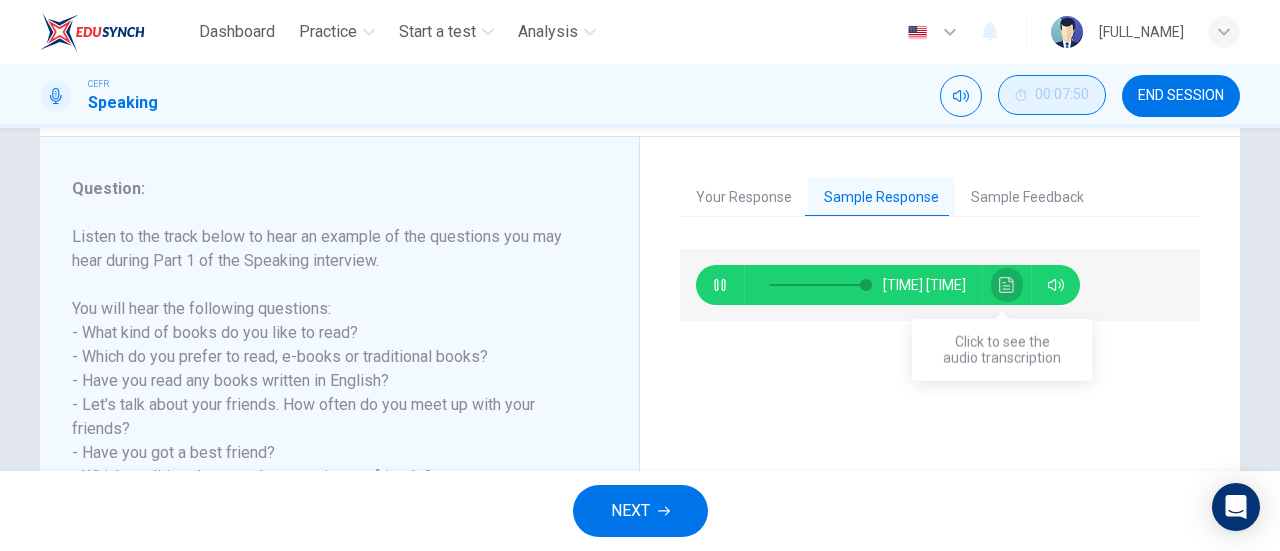 click at bounding box center (1007, 285) 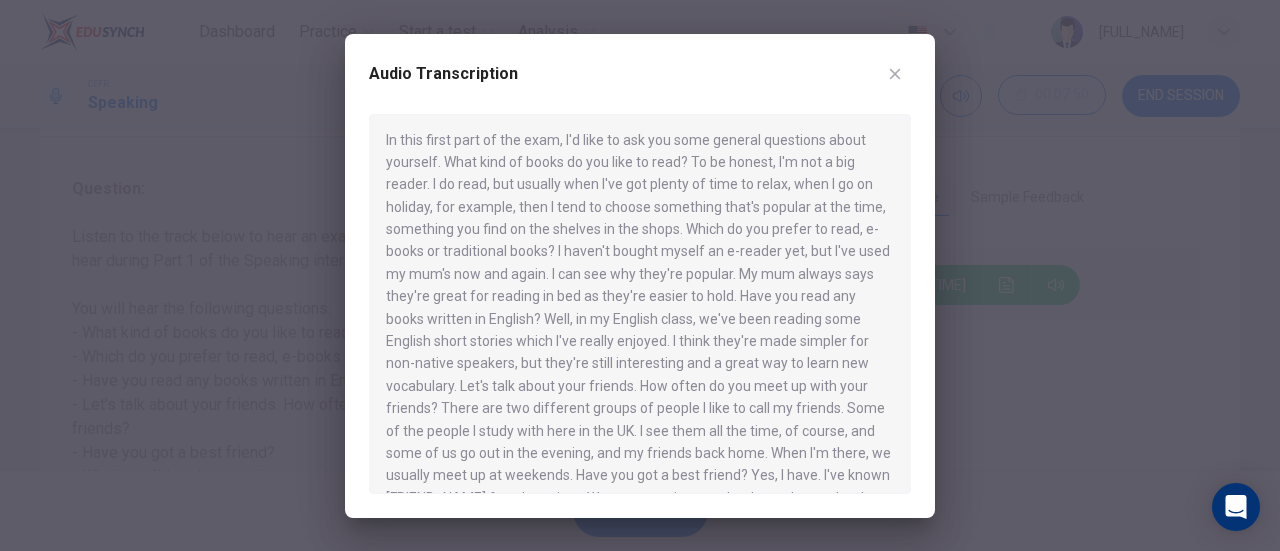 scroll, scrollTop: 0, scrollLeft: 0, axis: both 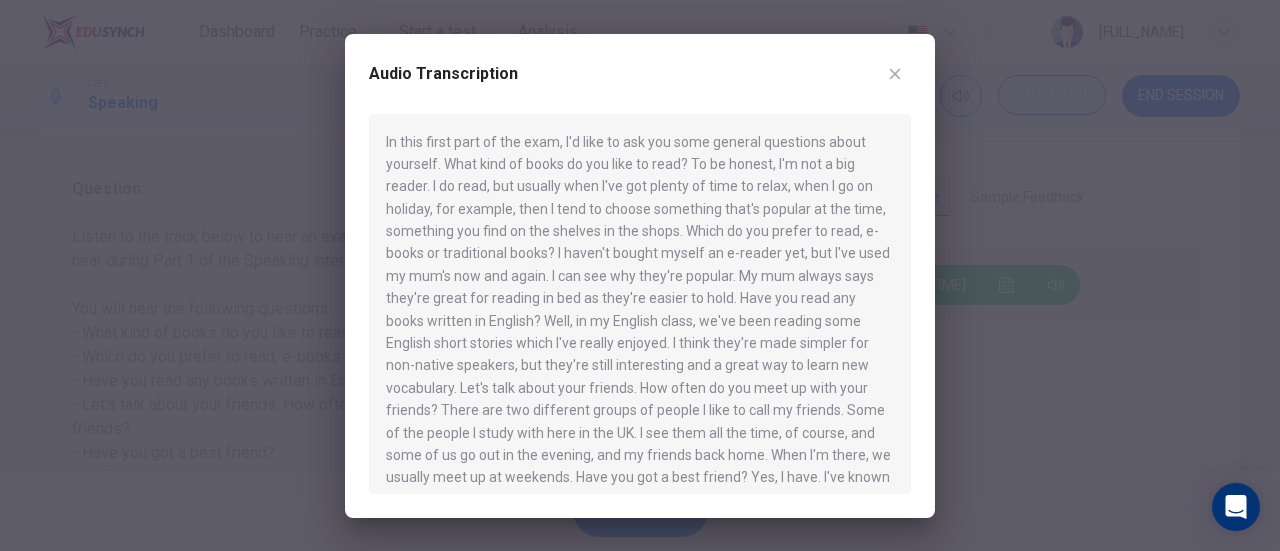 drag, startPoint x: 638, startPoint y: 225, endPoint x: 730, endPoint y: 270, distance: 102.41582 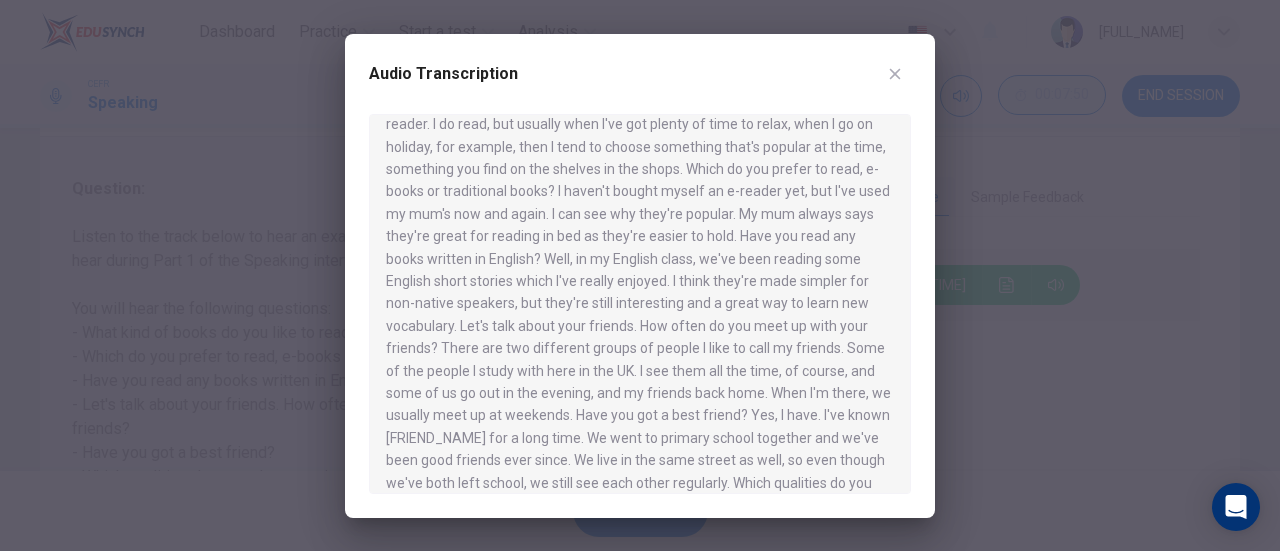 scroll, scrollTop: 0, scrollLeft: 0, axis: both 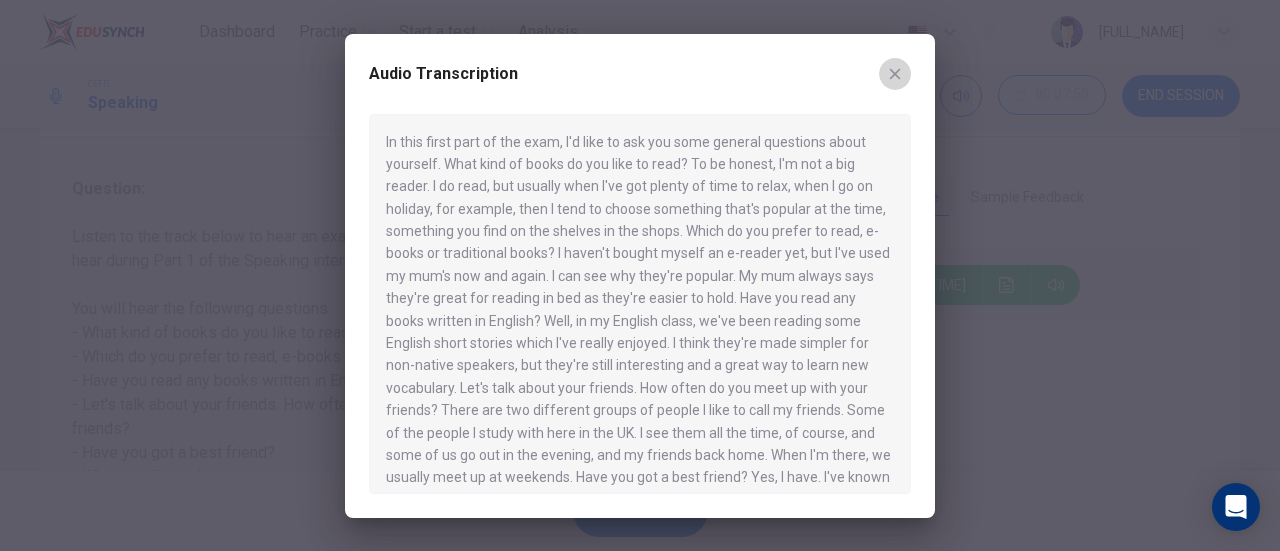 click at bounding box center (895, 74) 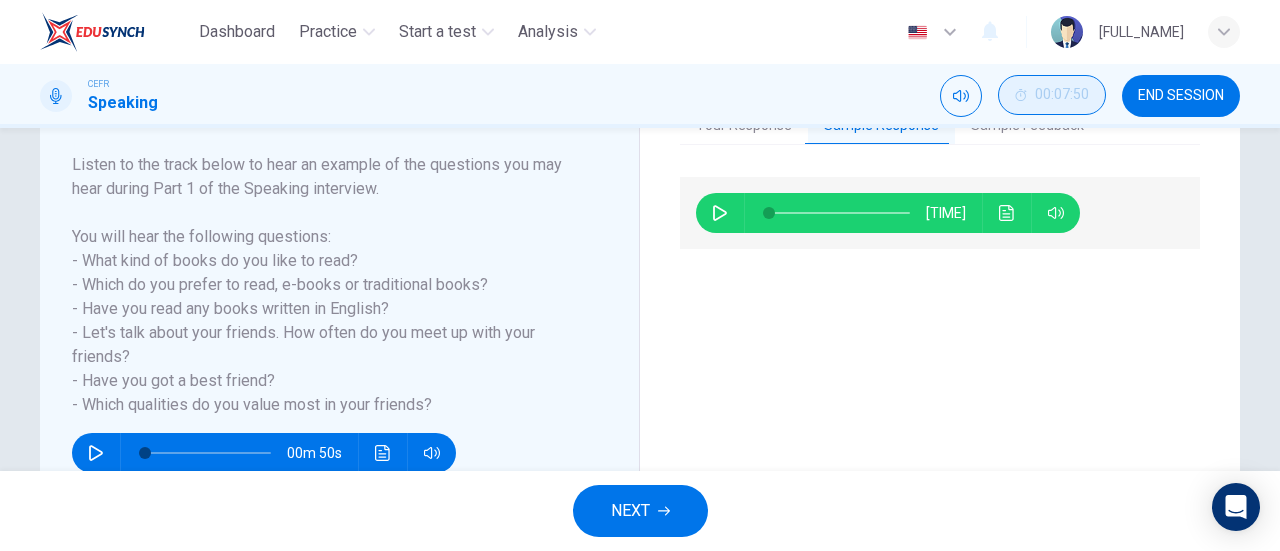 scroll, scrollTop: 232, scrollLeft: 0, axis: vertical 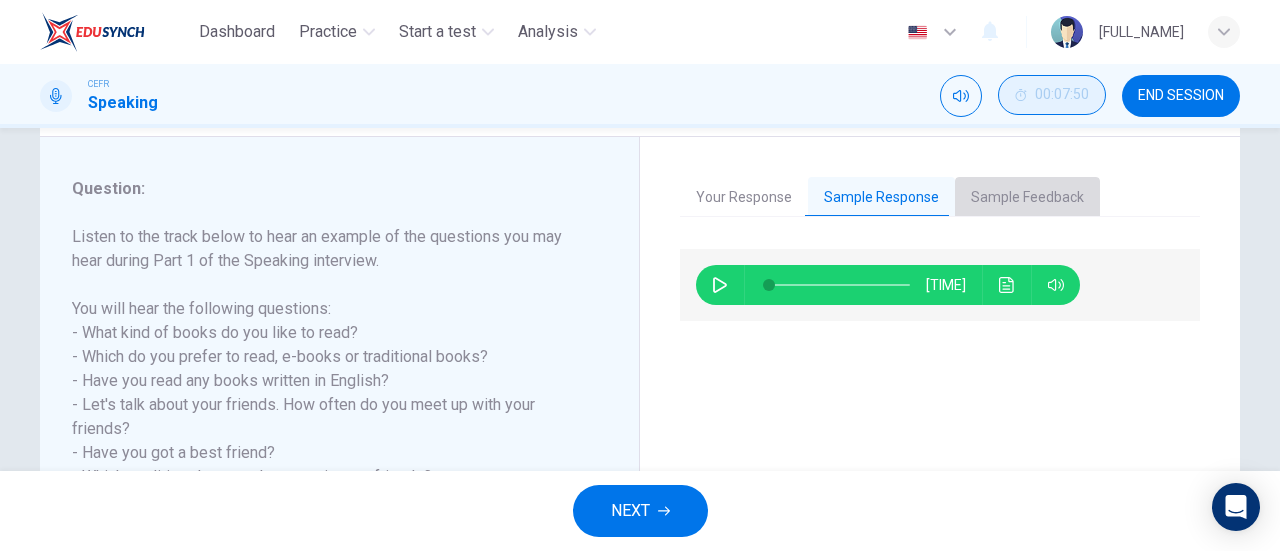 click on "Sample Feedback" at bounding box center (1027, 198) 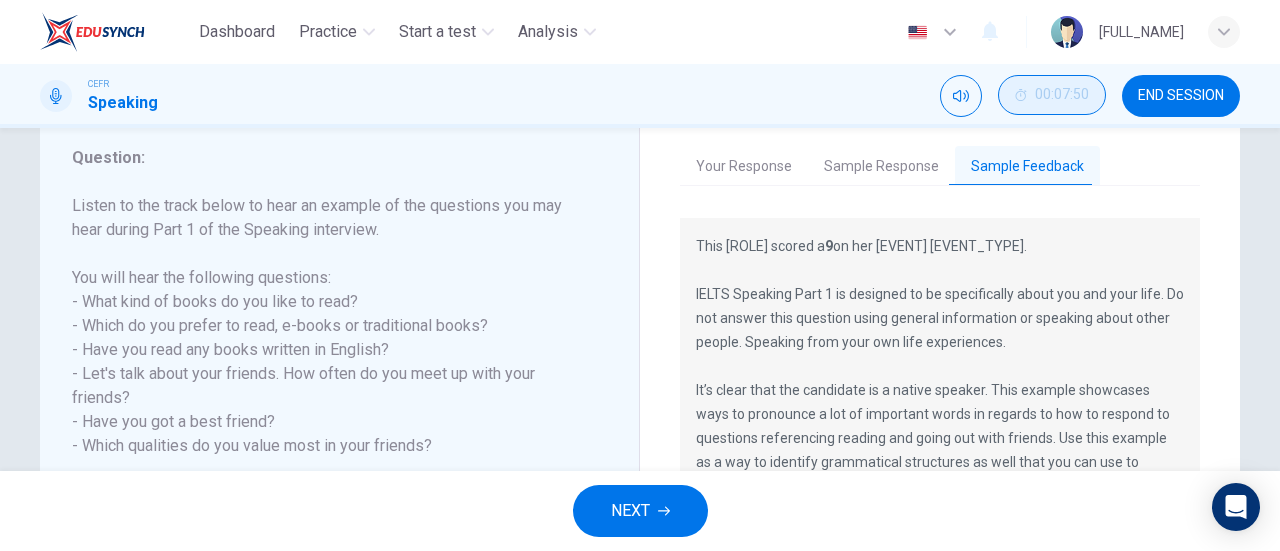 scroll, scrollTop: 232, scrollLeft: 0, axis: vertical 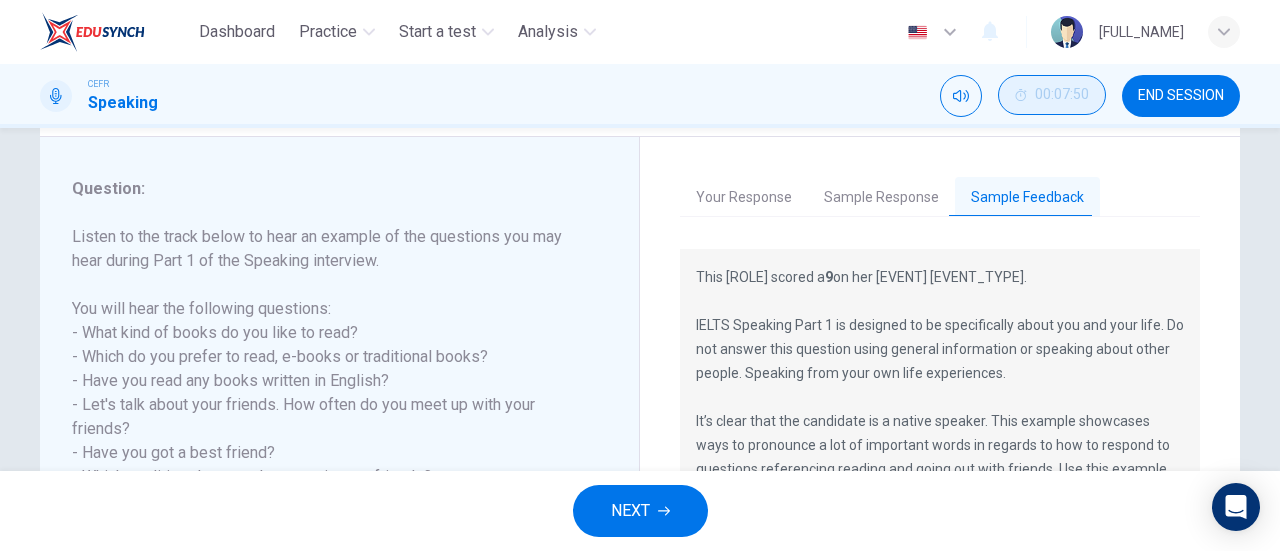 click on "NEXT" at bounding box center (640, 511) 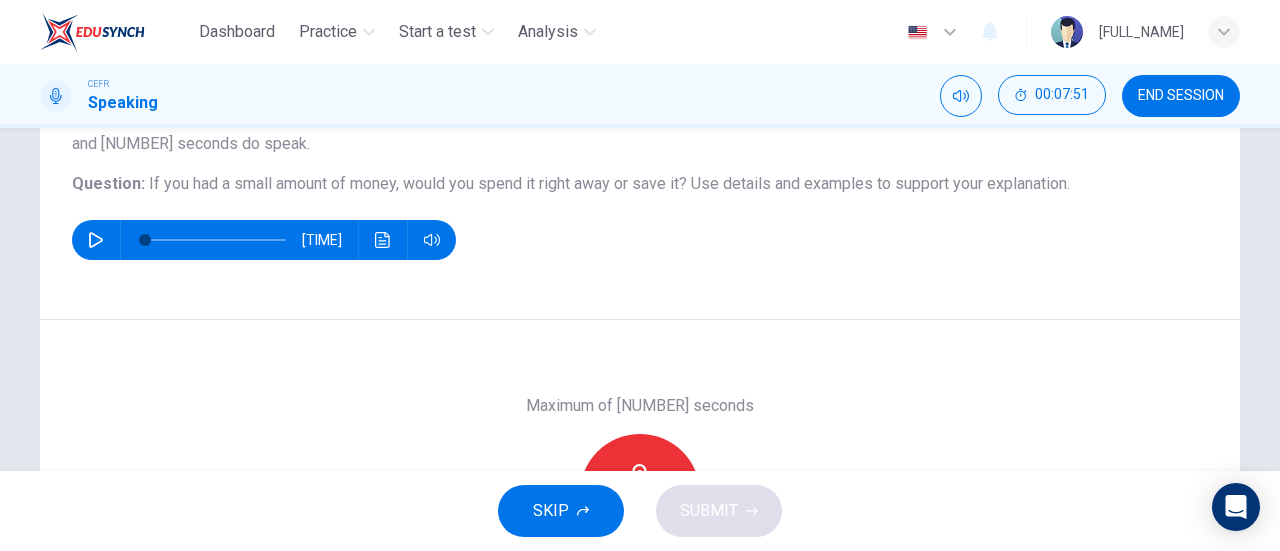scroll, scrollTop: 0, scrollLeft: 0, axis: both 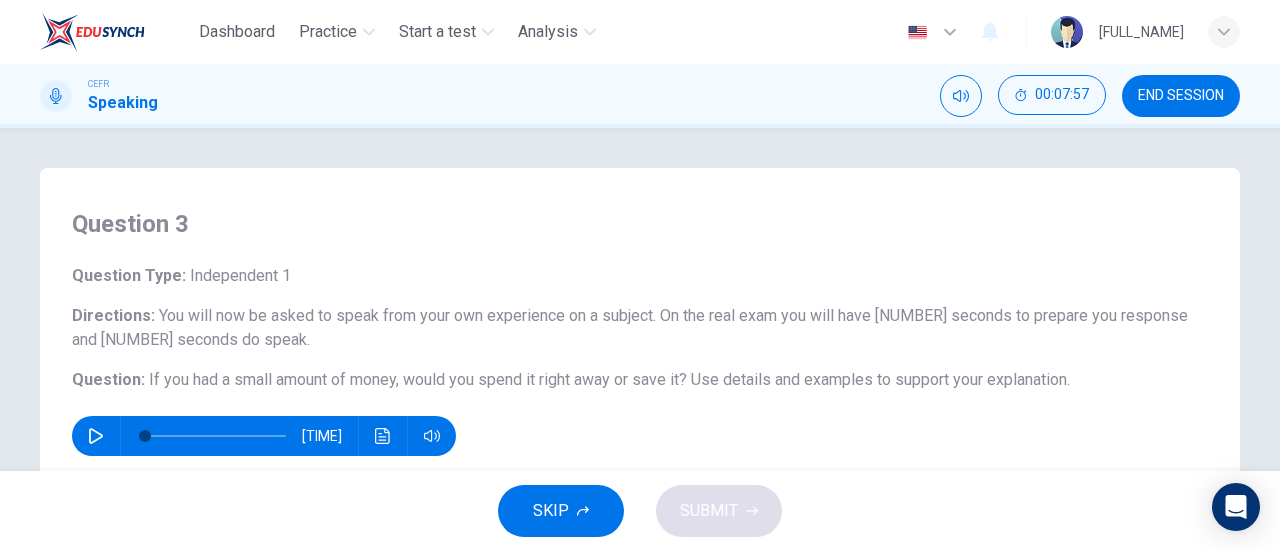 click at bounding box center (96, 436) 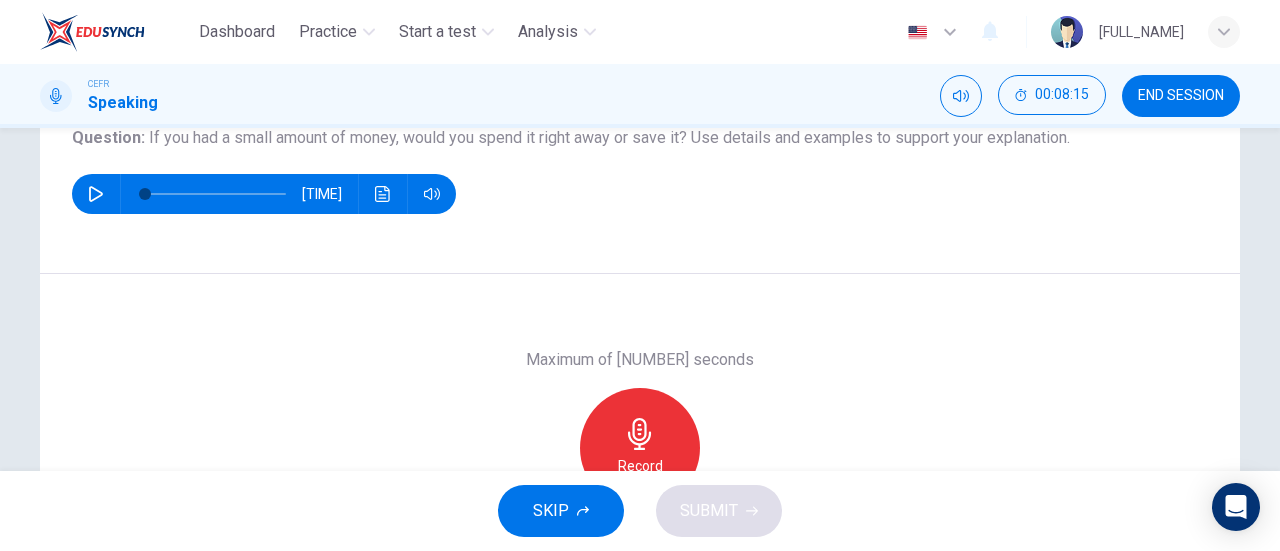 scroll, scrollTop: 300, scrollLeft: 0, axis: vertical 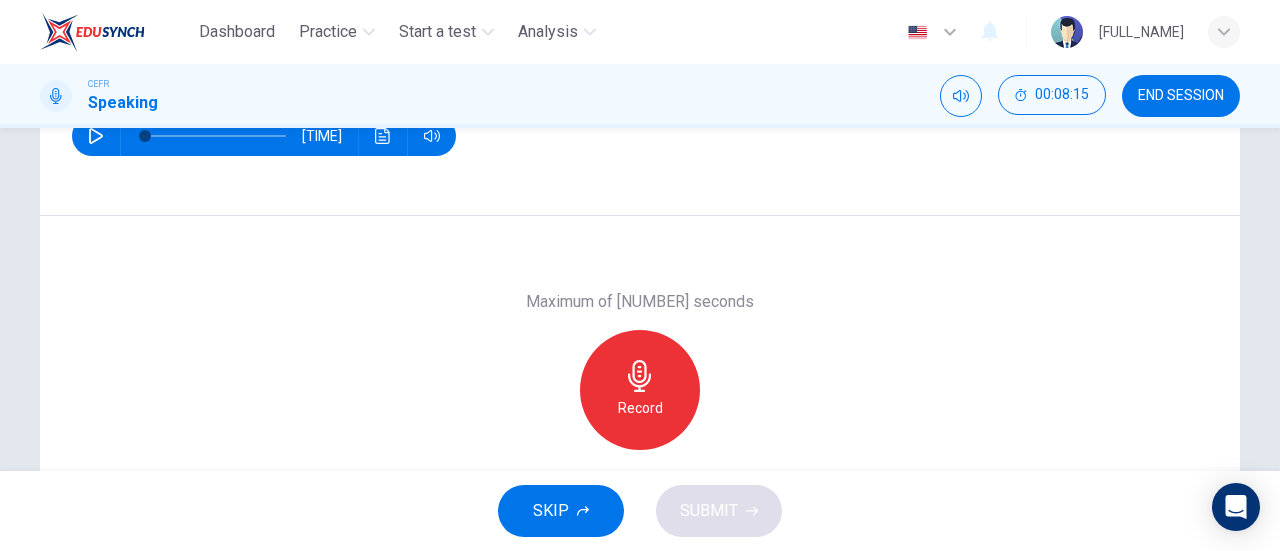 click on "Record" at bounding box center (640, 408) 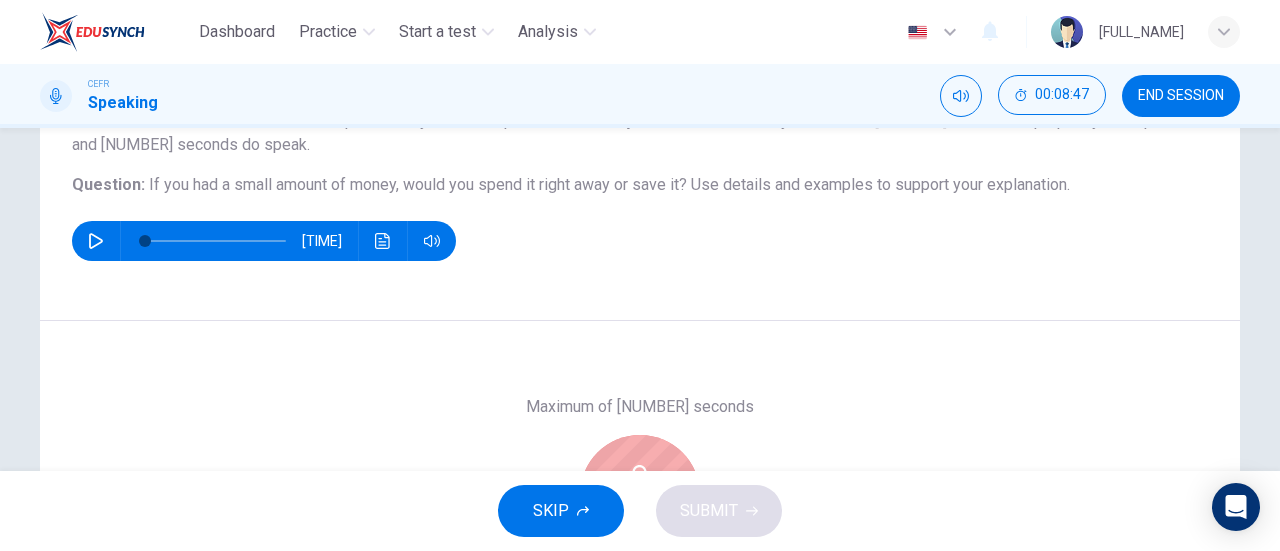 scroll, scrollTop: 336, scrollLeft: 0, axis: vertical 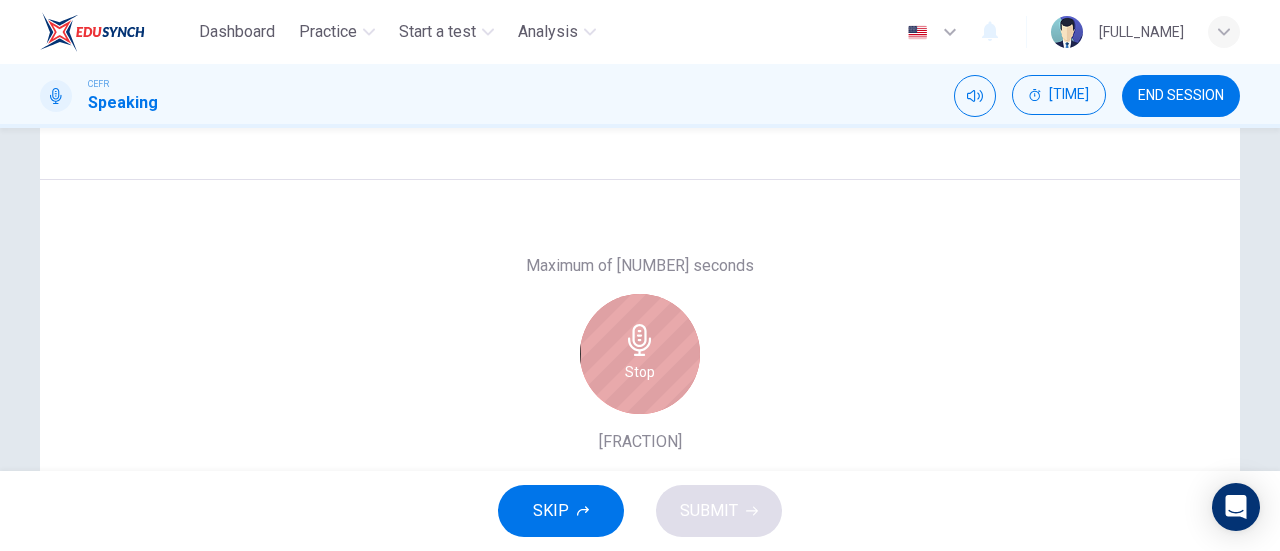 click on "Stop" at bounding box center (640, 372) 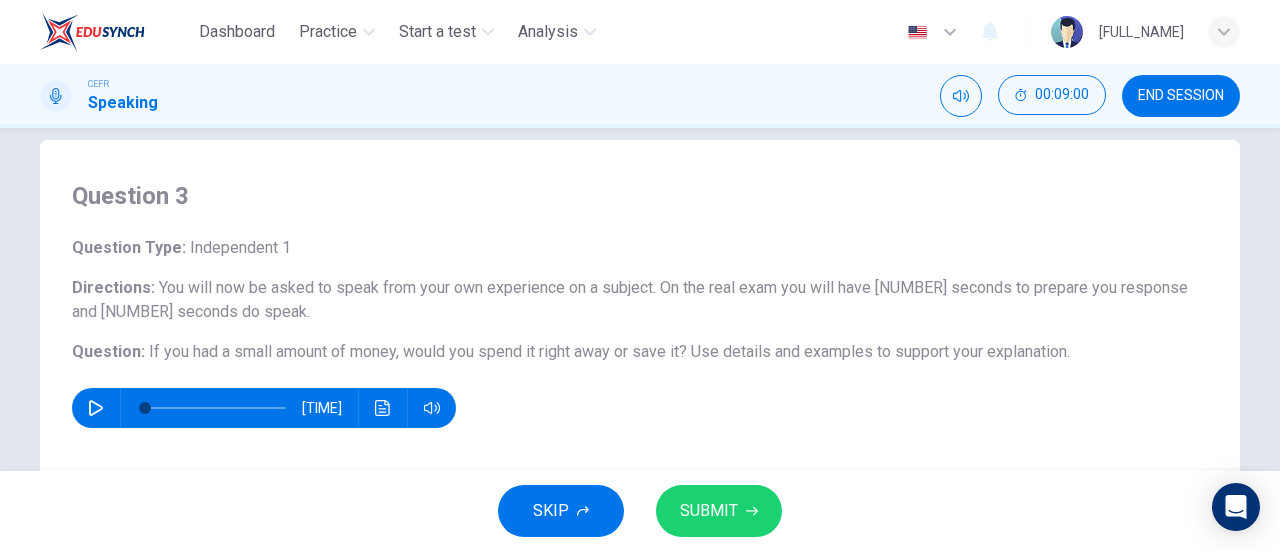 scroll, scrollTop: 0, scrollLeft: 0, axis: both 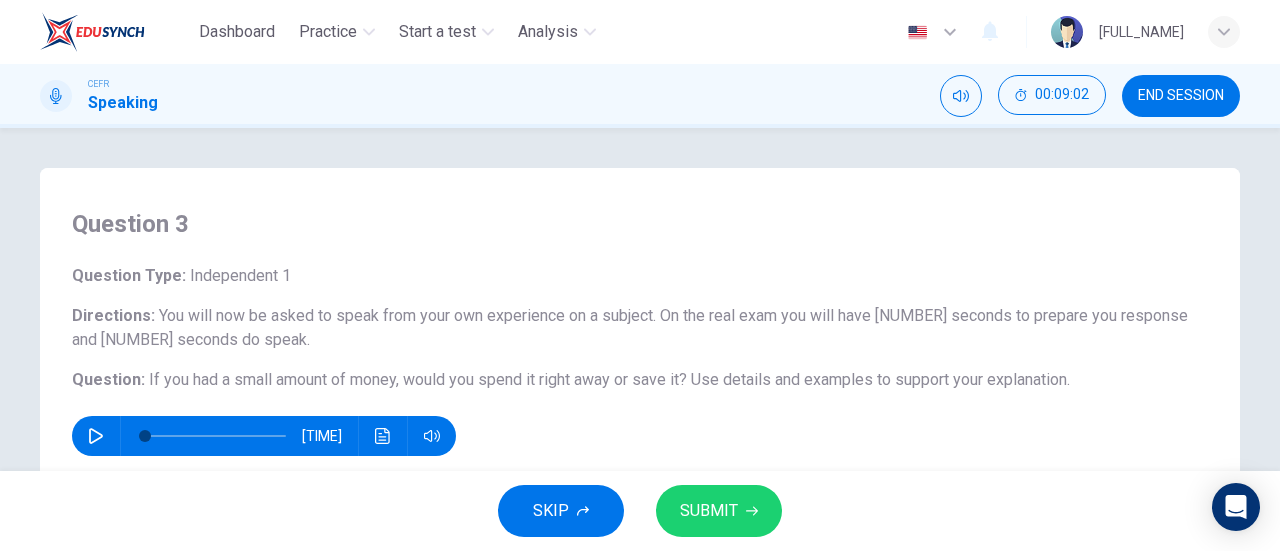type 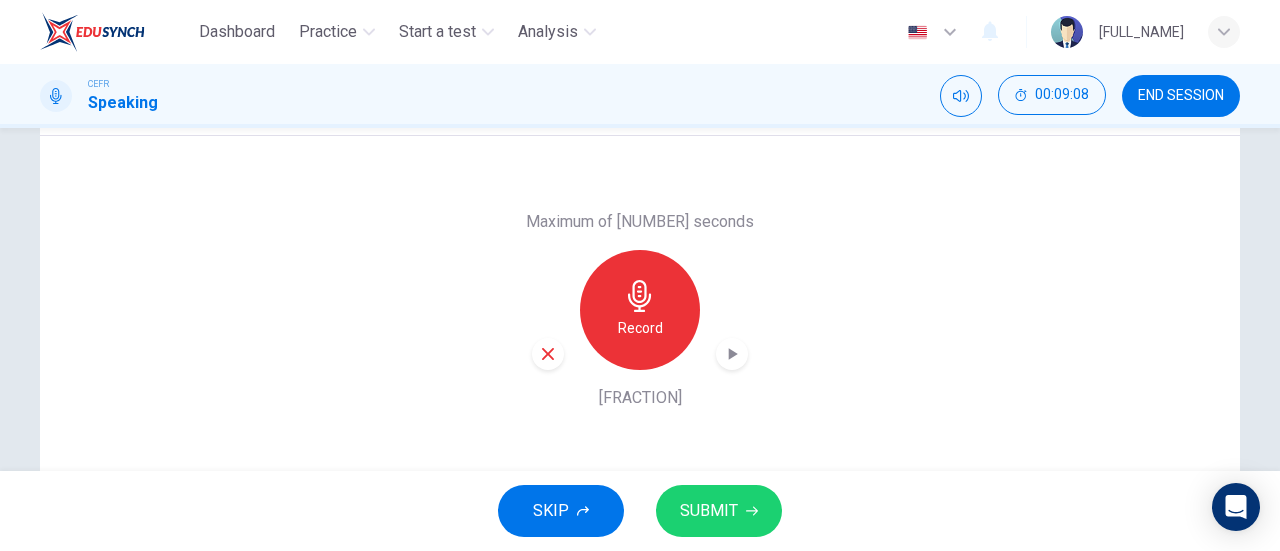 scroll, scrollTop: 400, scrollLeft: 0, axis: vertical 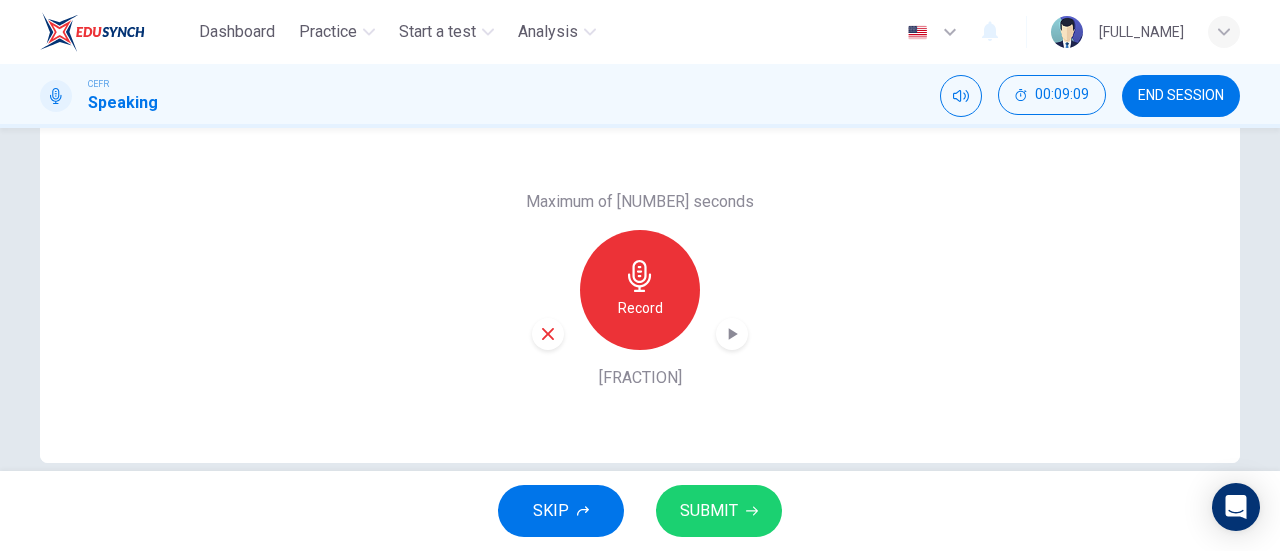 click at bounding box center [548, 334] 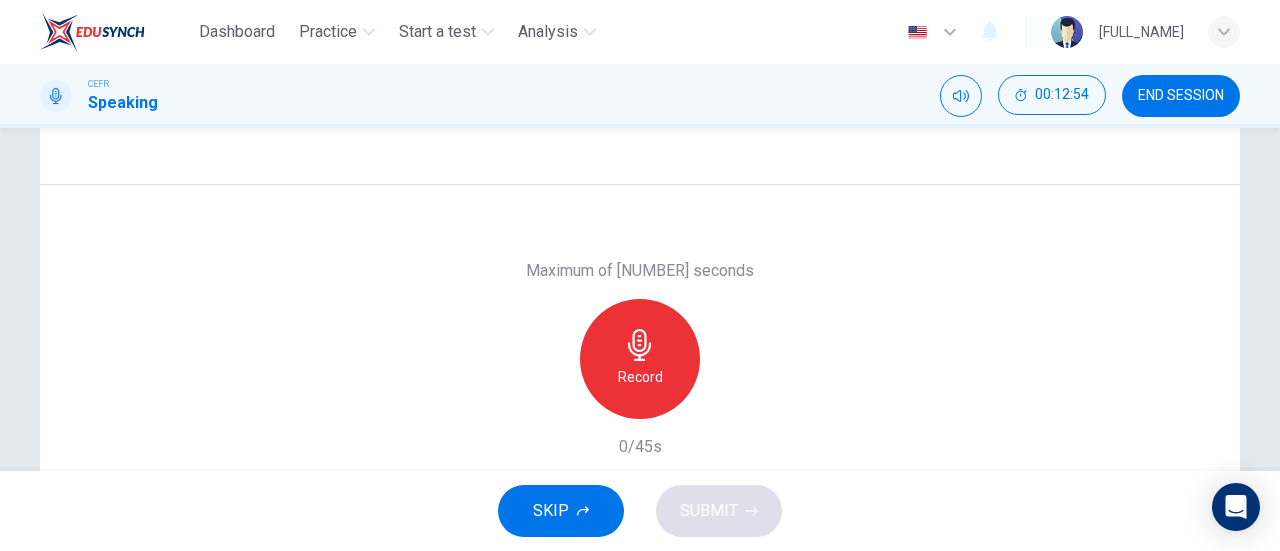 scroll, scrollTop: 300, scrollLeft: 0, axis: vertical 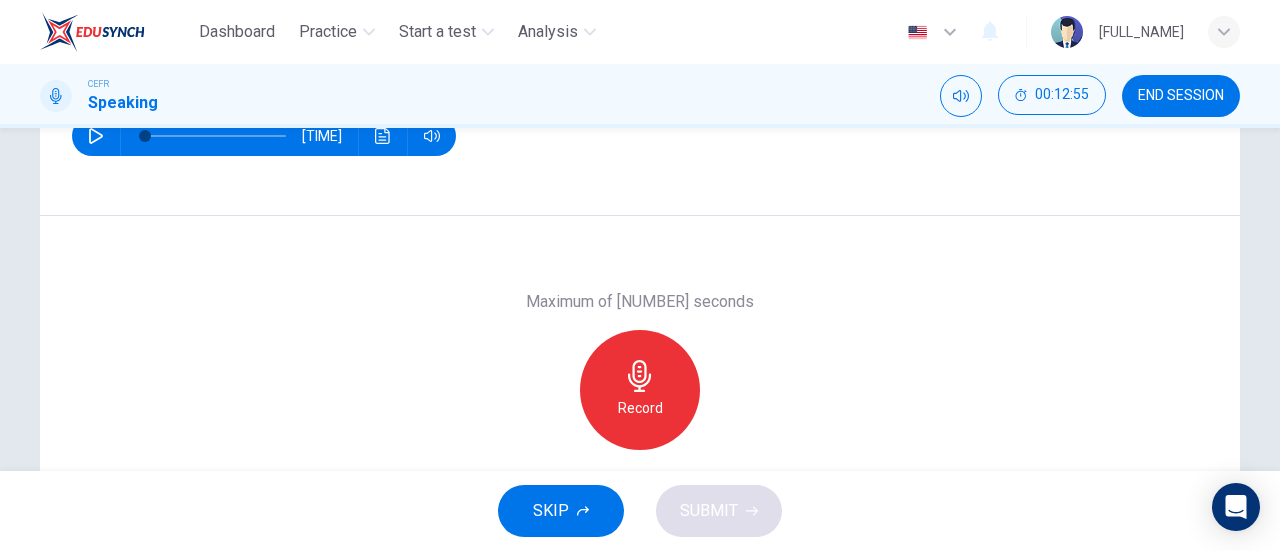 click at bounding box center (640, 376) 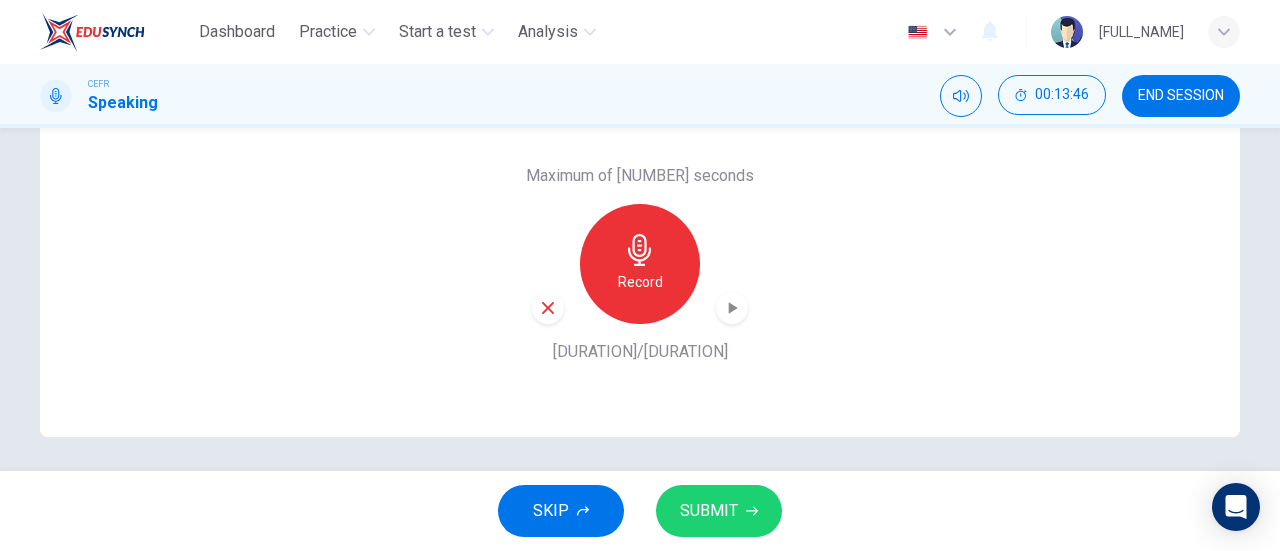 scroll, scrollTop: 432, scrollLeft: 0, axis: vertical 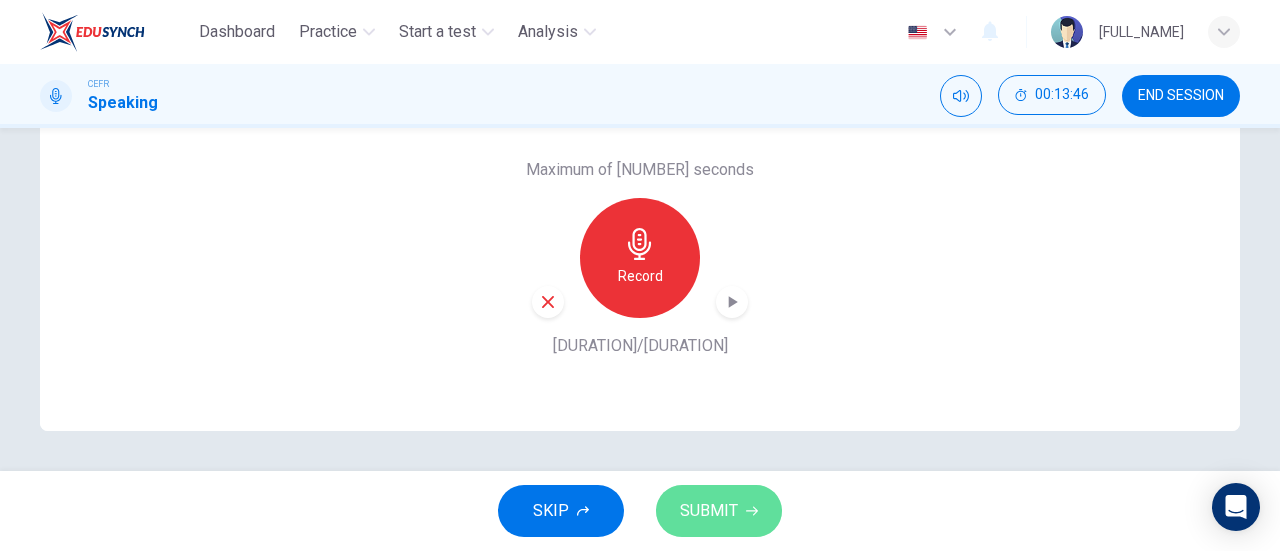 click on "SUBMIT" at bounding box center [709, 511] 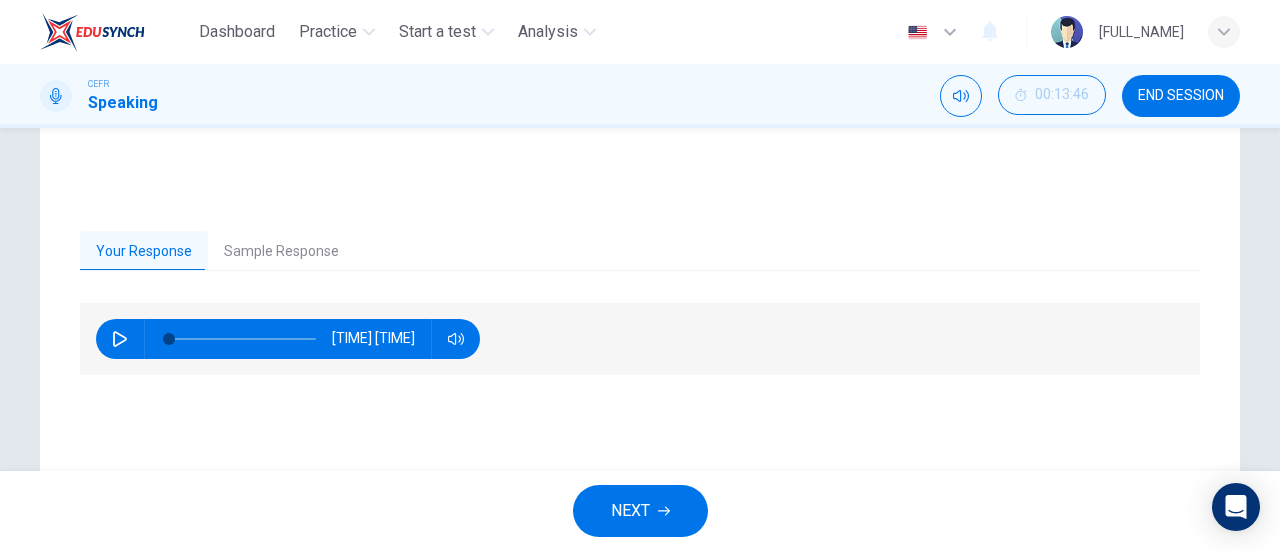 scroll, scrollTop: 432, scrollLeft: 0, axis: vertical 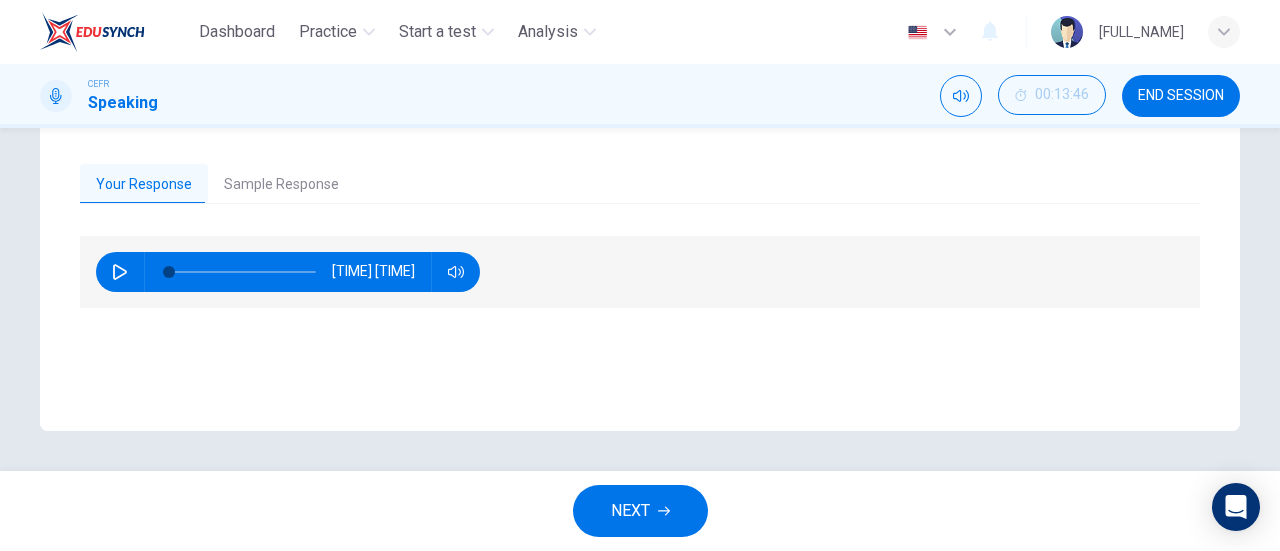 click on "Sample Response" at bounding box center (281, 185) 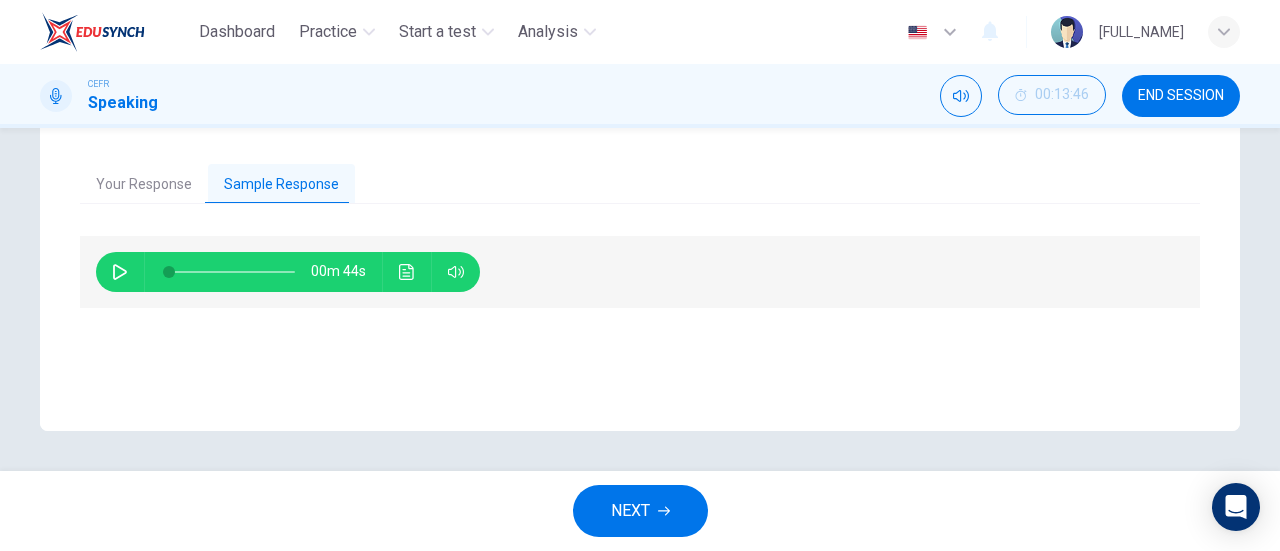 click at bounding box center (120, 272) 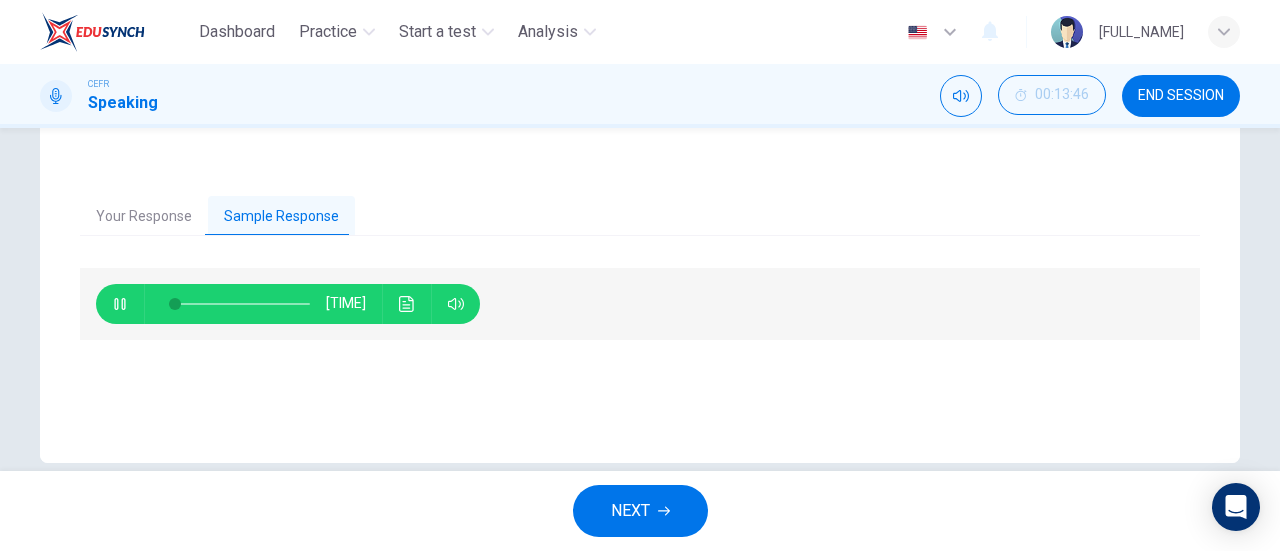 scroll, scrollTop: 432, scrollLeft: 0, axis: vertical 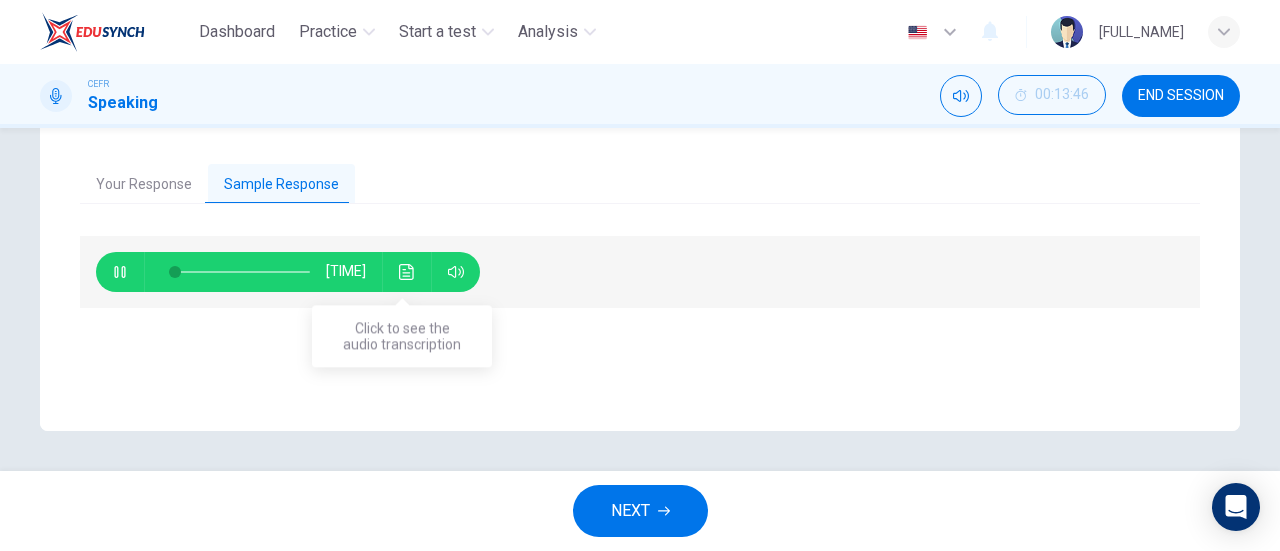 click at bounding box center [407, 272] 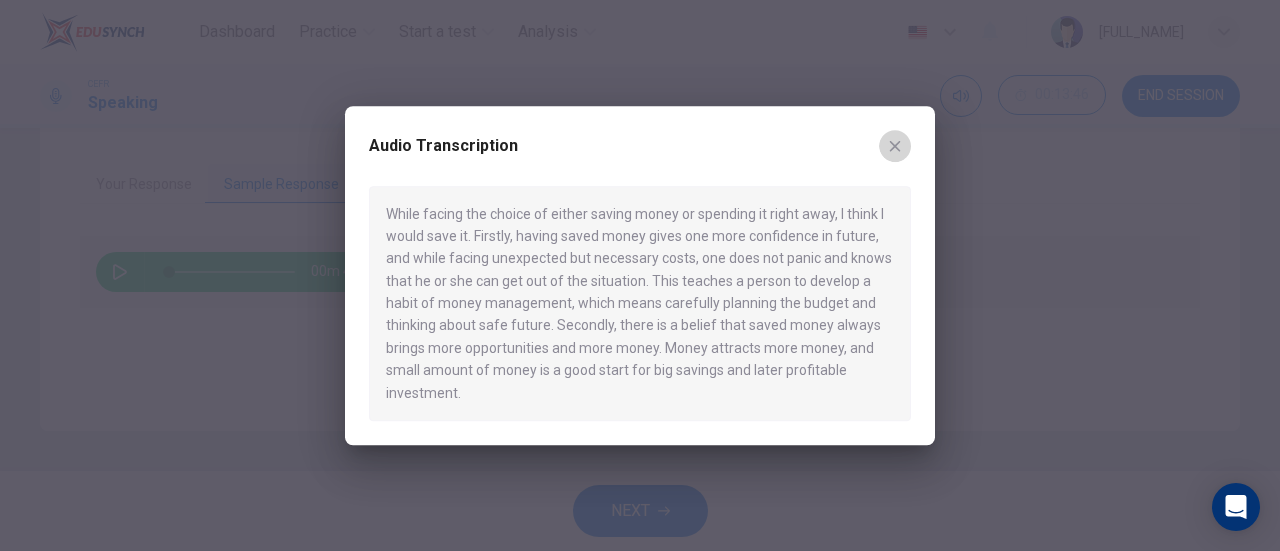 click at bounding box center (895, 146) 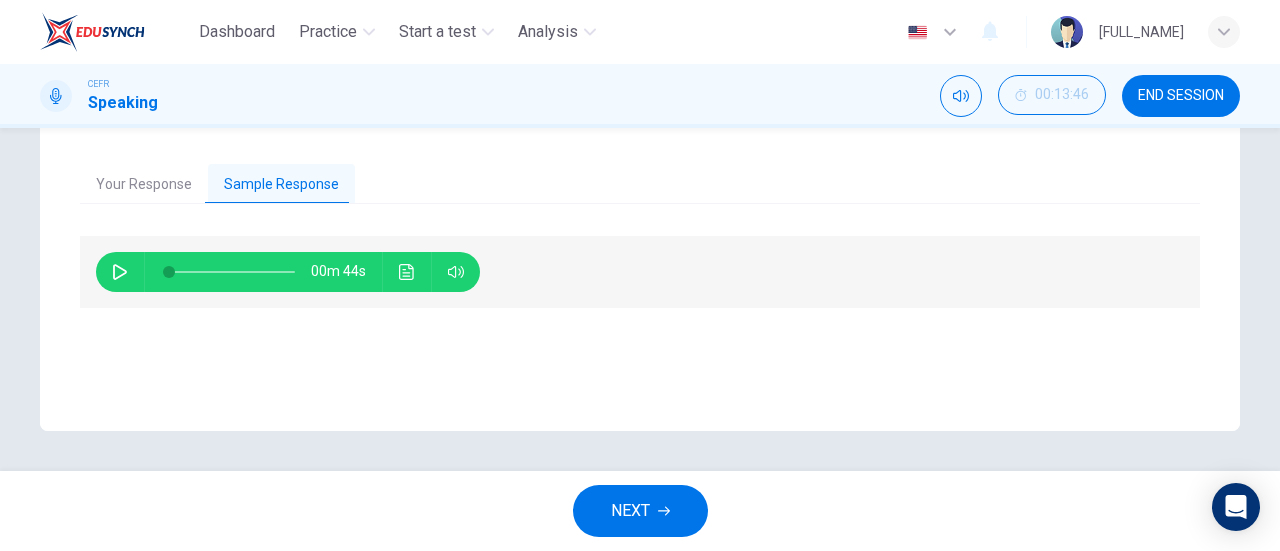 click at bounding box center [664, 511] 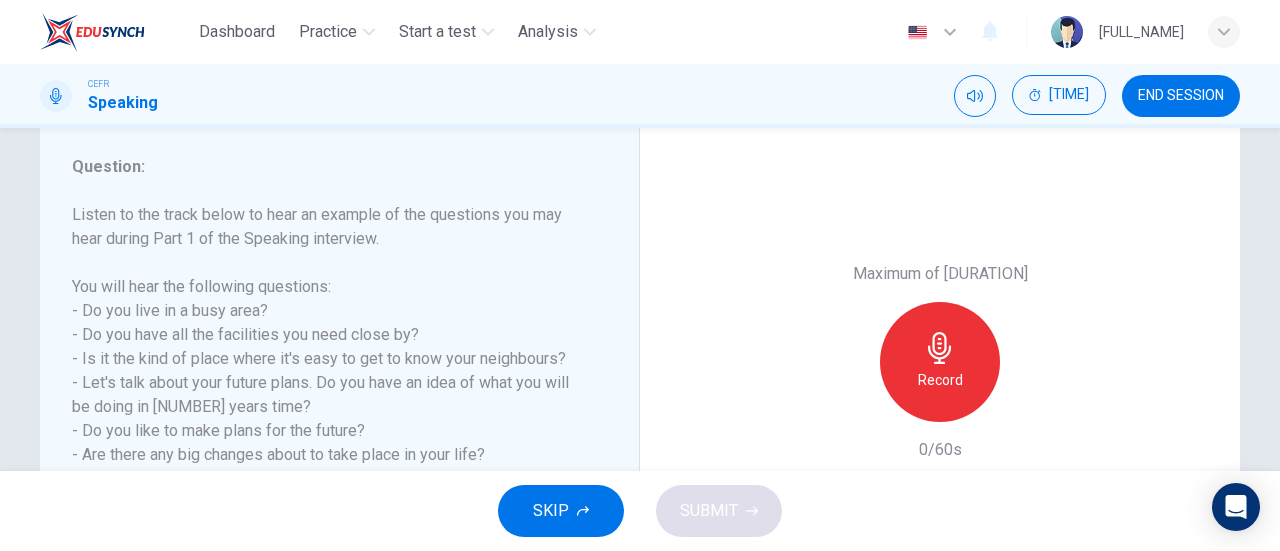 scroll, scrollTop: 300, scrollLeft: 0, axis: vertical 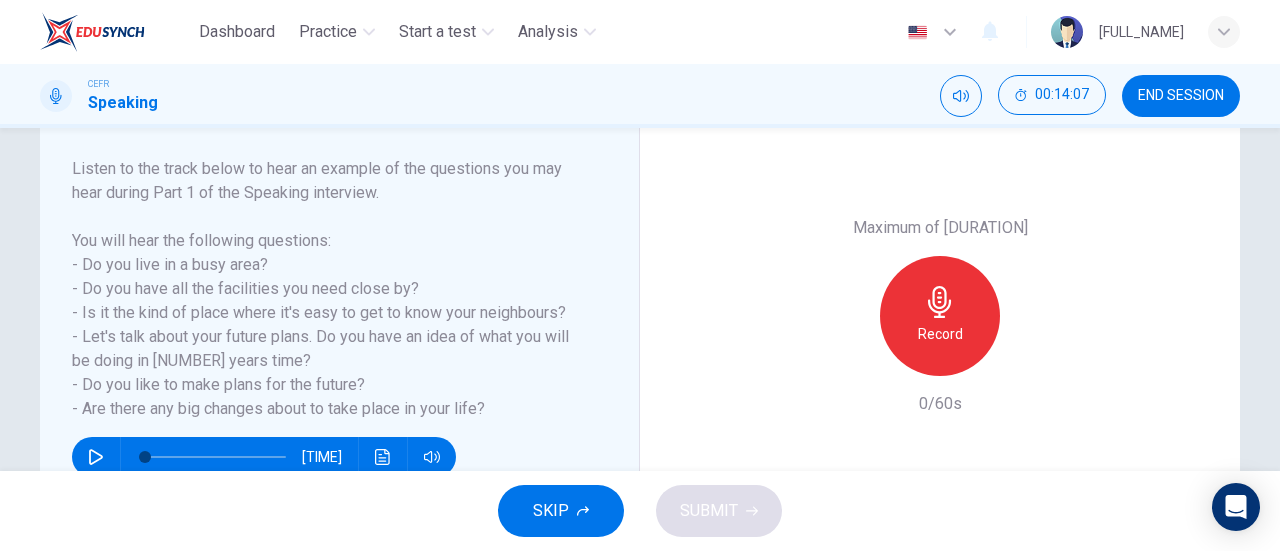 click at bounding box center (96, 457) 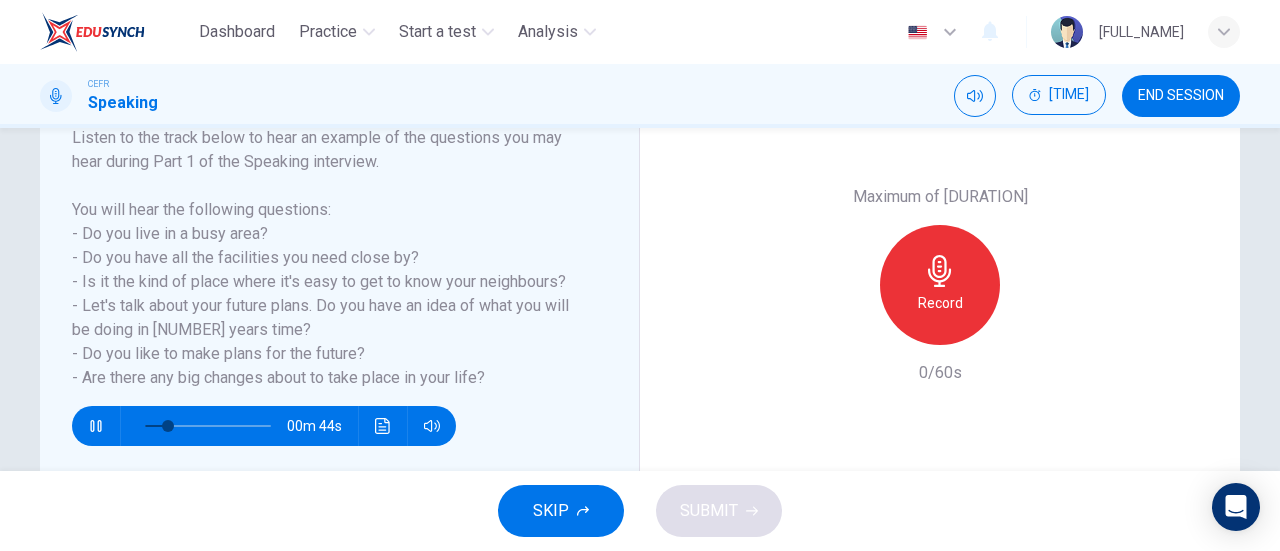 scroll, scrollTop: 300, scrollLeft: 0, axis: vertical 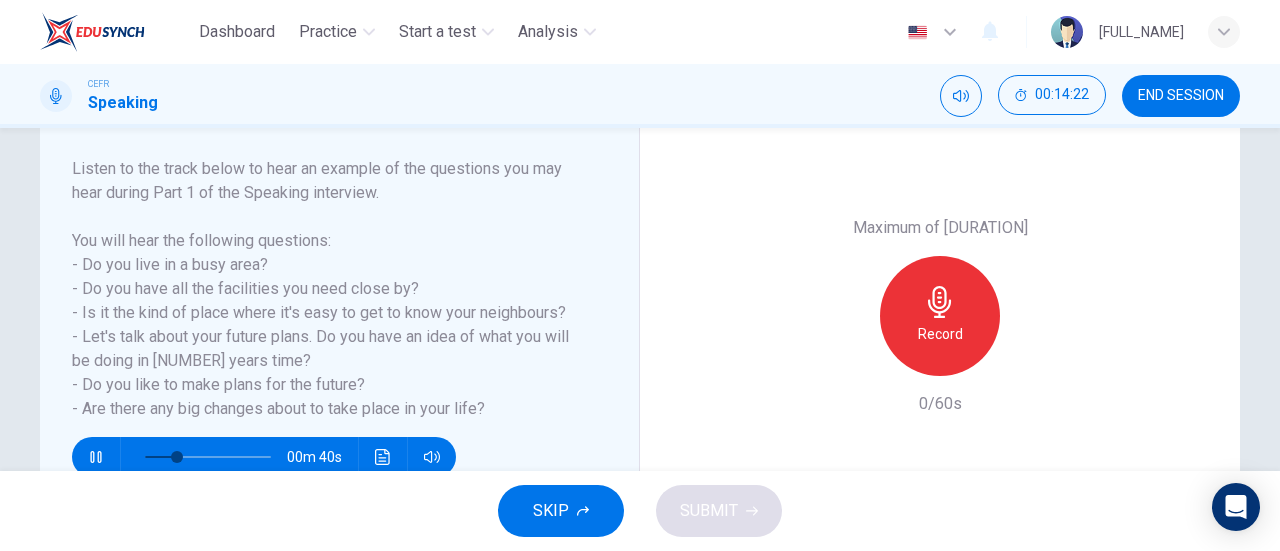 type 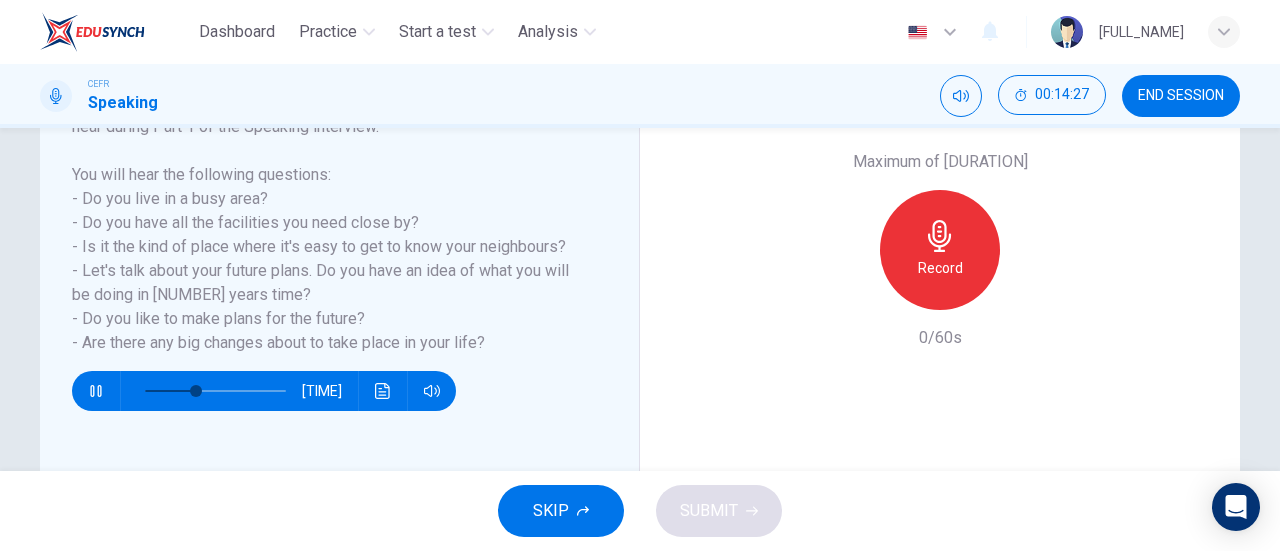 scroll, scrollTop: 432, scrollLeft: 0, axis: vertical 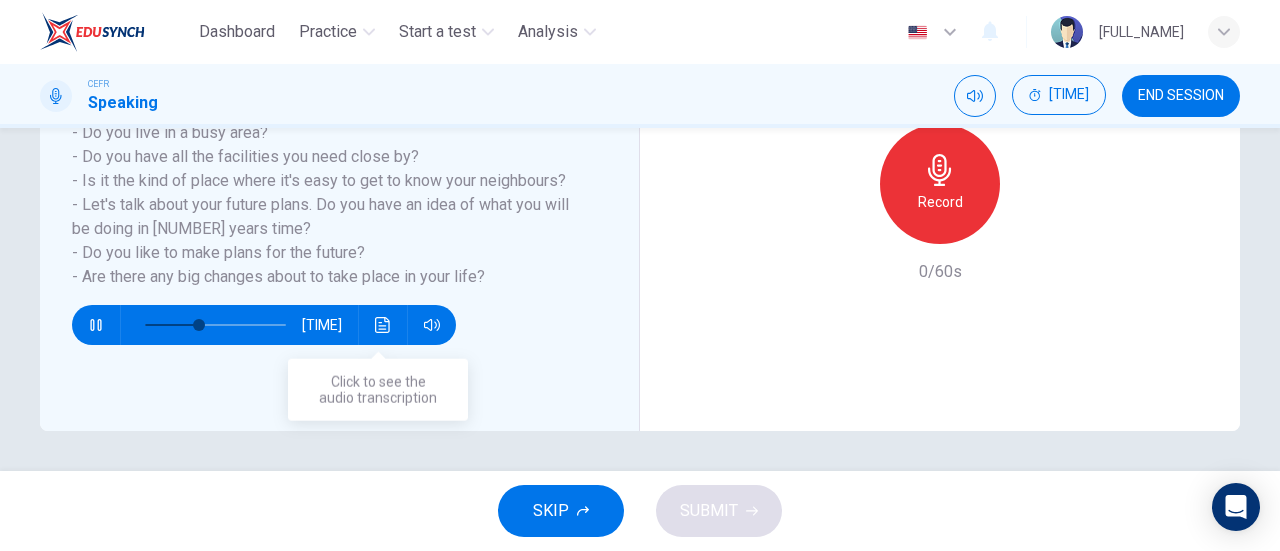 click at bounding box center [383, 325] 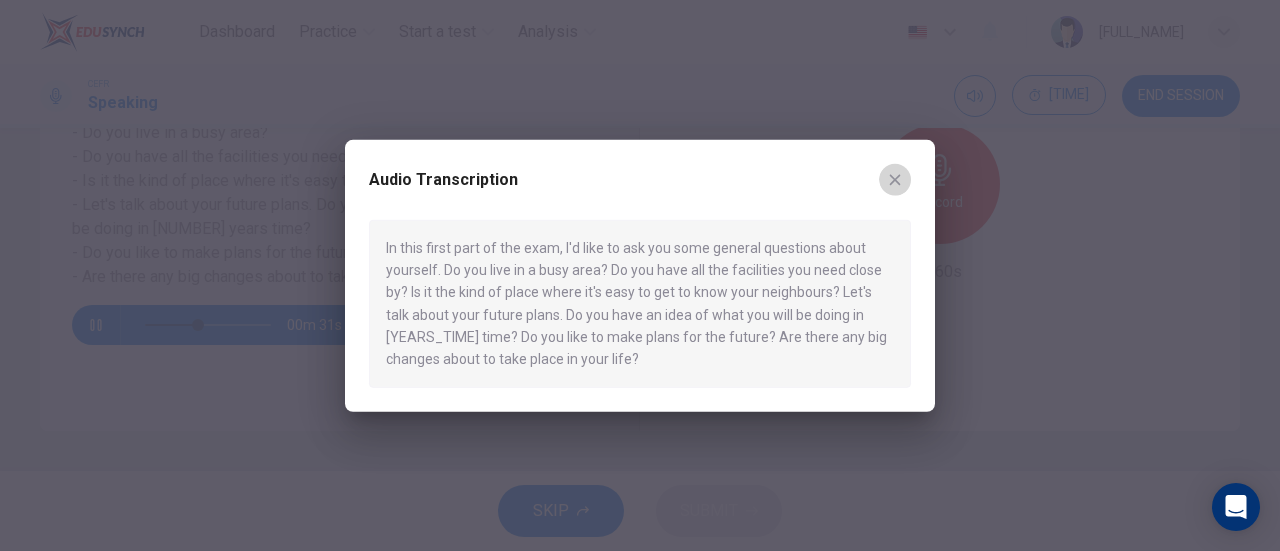 click at bounding box center (895, 179) 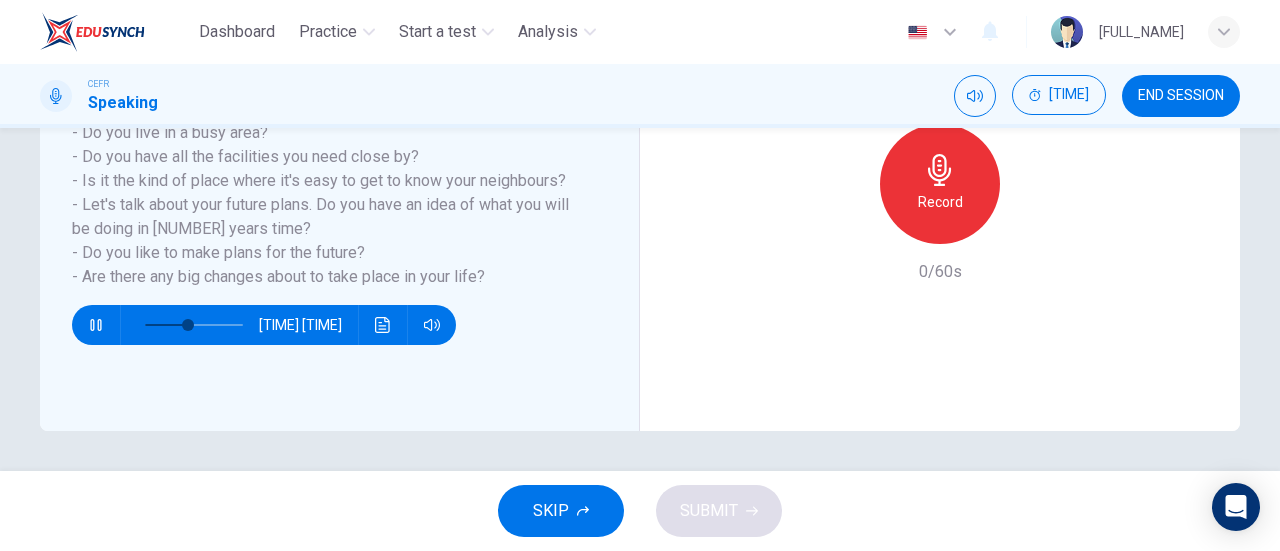 scroll, scrollTop: 332, scrollLeft: 0, axis: vertical 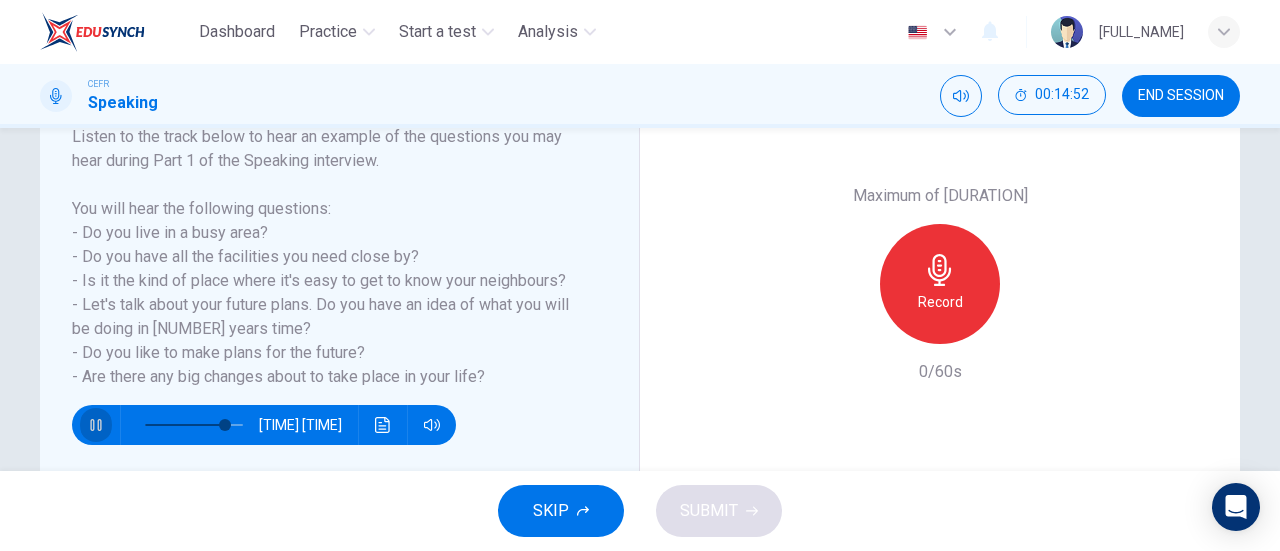 click at bounding box center [96, 425] 